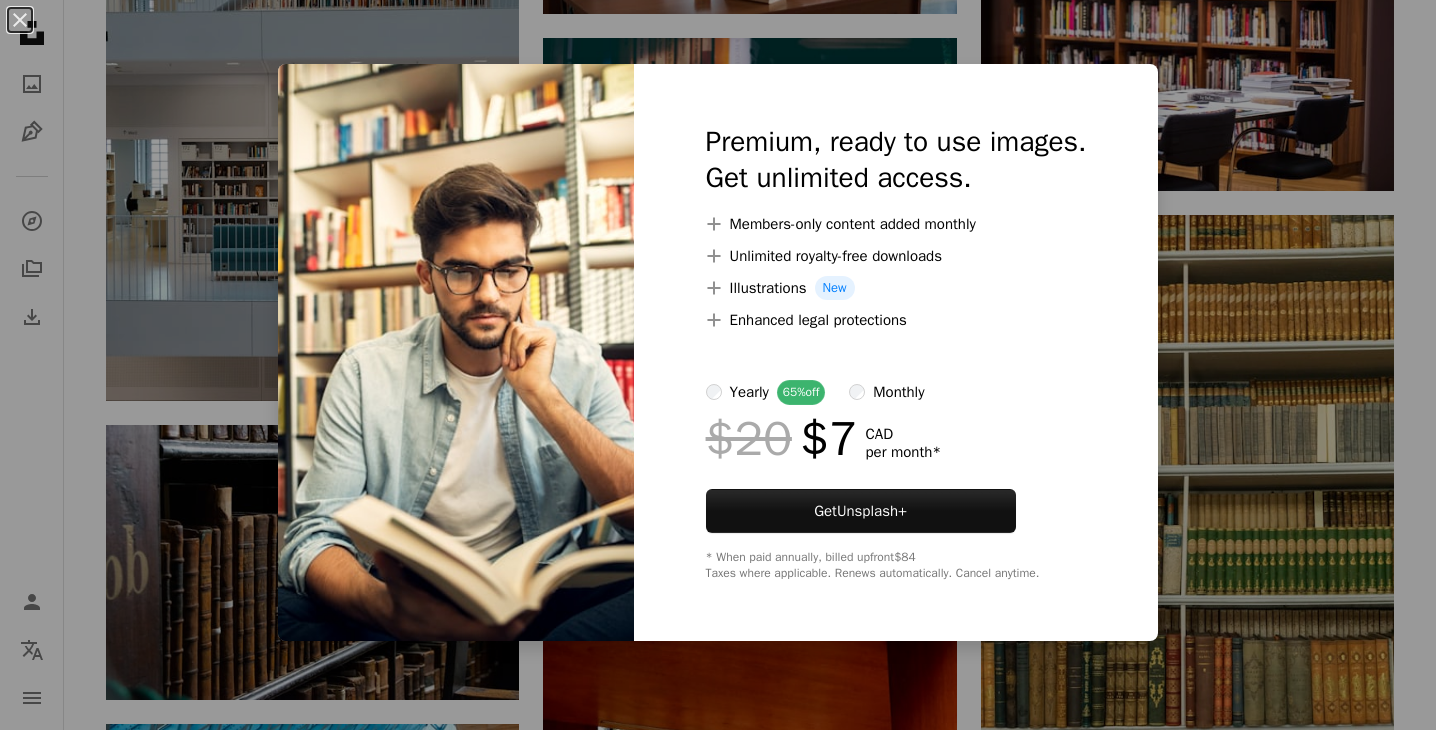 scroll, scrollTop: 0, scrollLeft: 0, axis: both 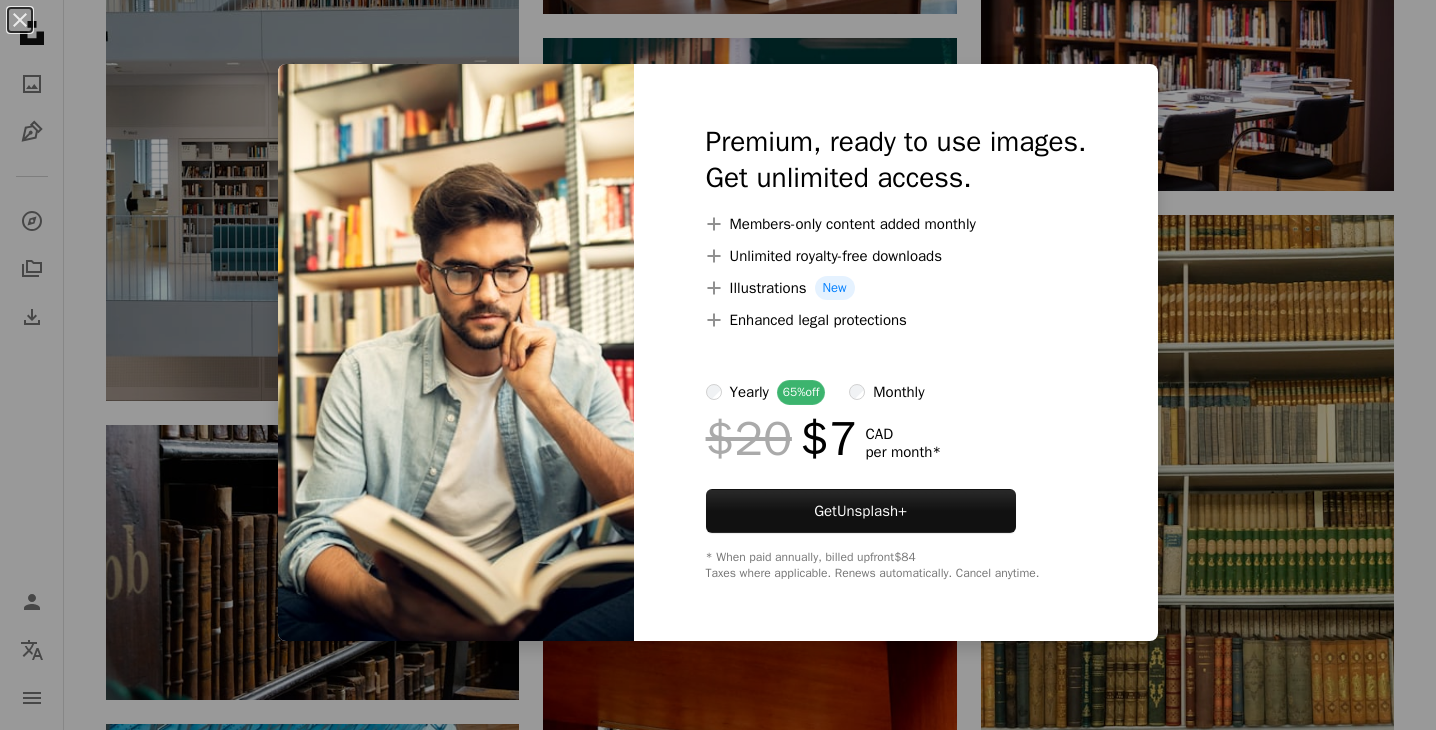 click on "An X shape Premium, ready to use images. Get unlimited access. A plus sign Members-only content added monthly A plus sign Unlimited royalty-free downloads A plus sign Illustrations  New A plus sign Enhanced legal protections yearly 65%  off monthly $20   $7 CAD per month * Get  Unsplash+ * When paid annually, billed upfront  $84 Taxes where applicable. Renews automatically. Cancel anytime." at bounding box center (718, 365) 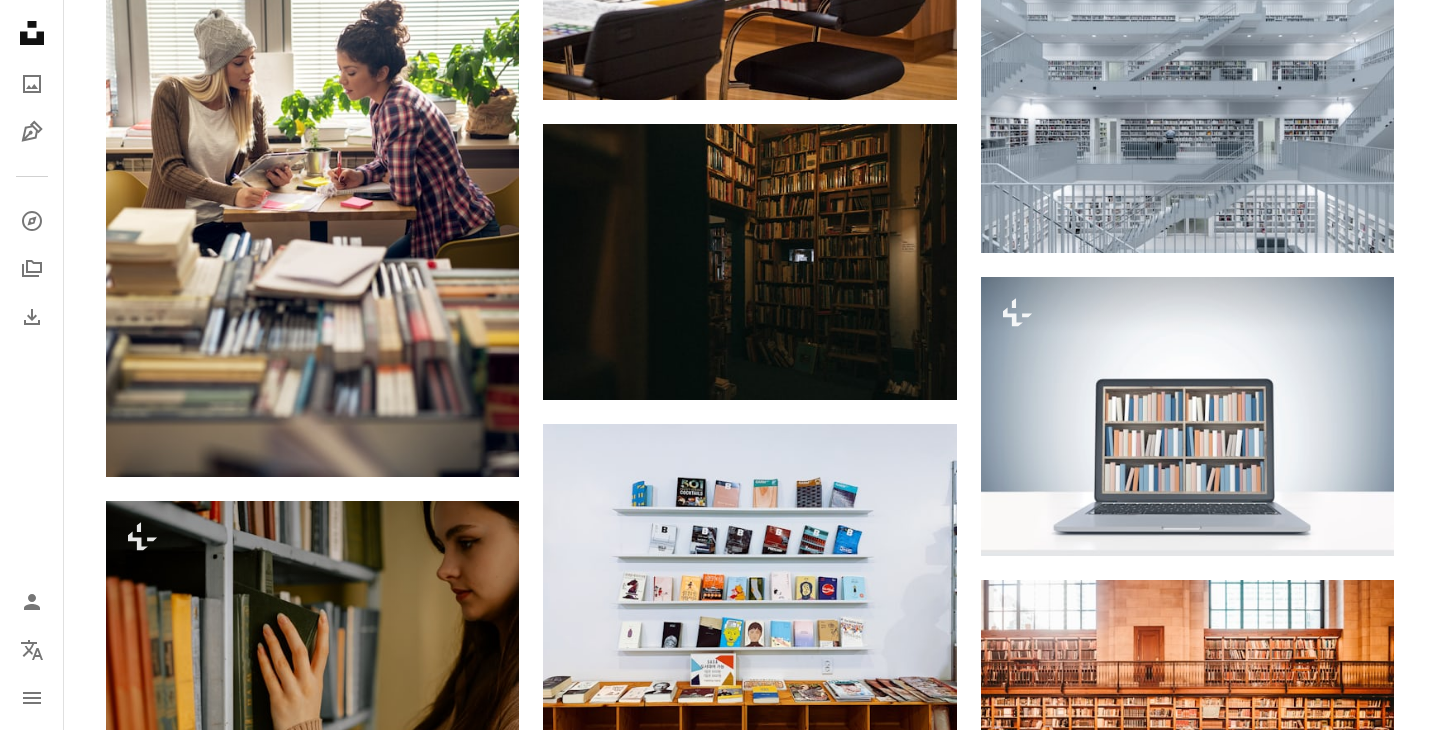 scroll, scrollTop: 23688, scrollLeft: 0, axis: vertical 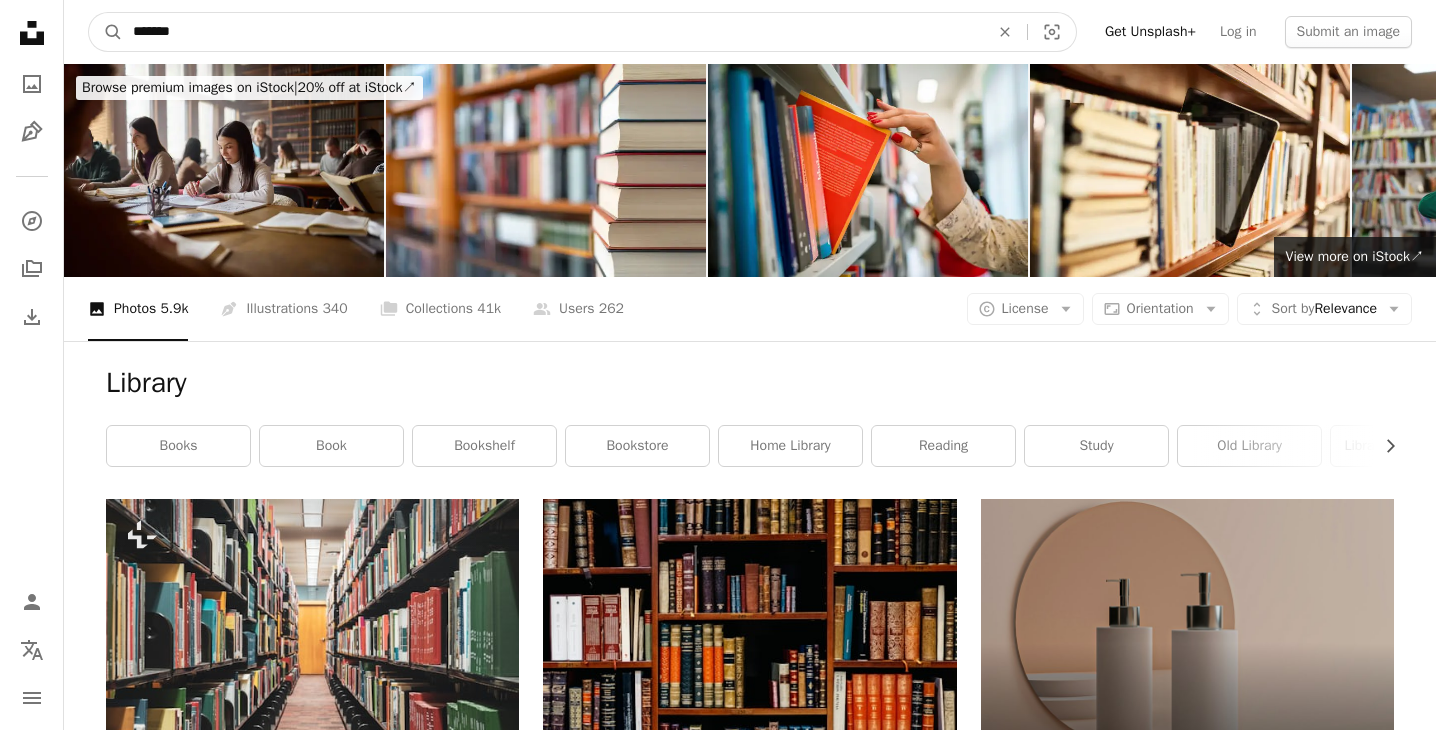 click on "*******" at bounding box center (553, 32) 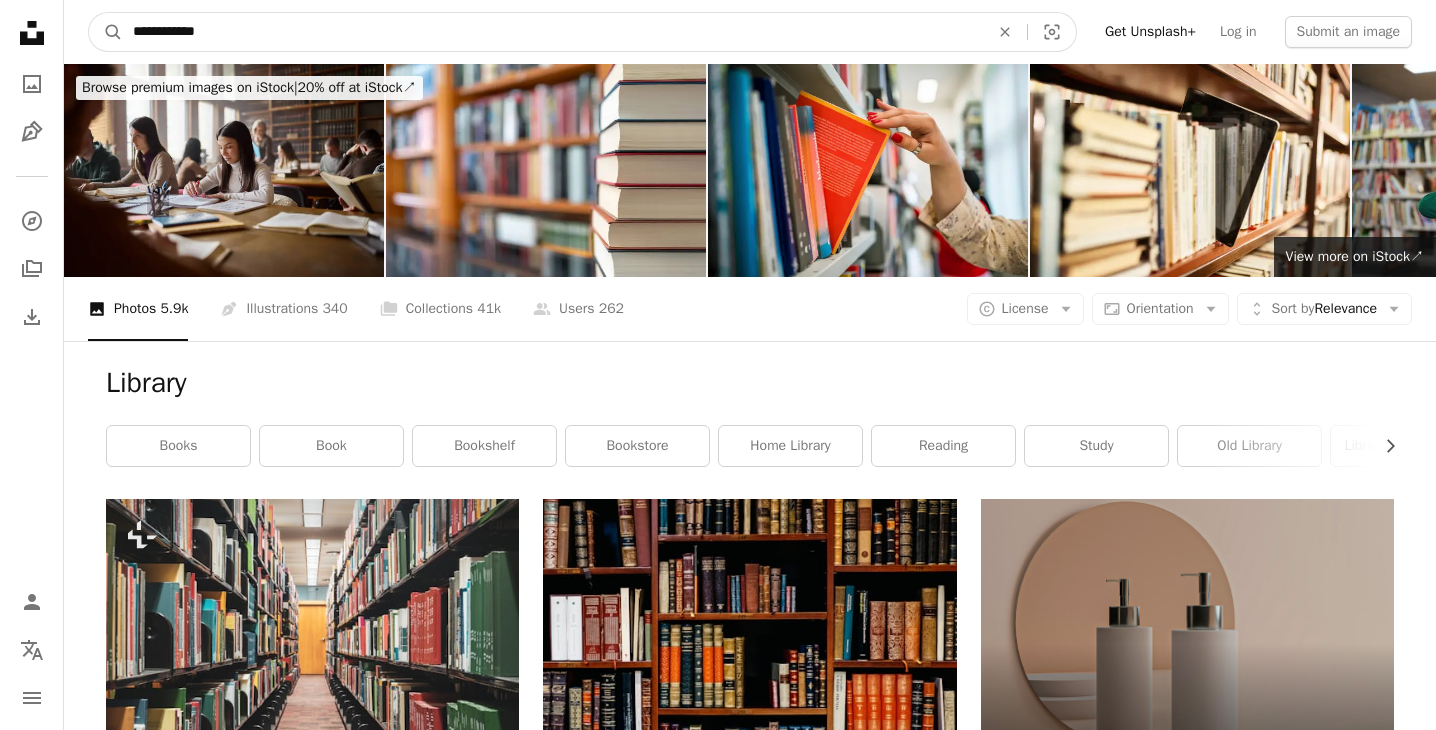 type on "**********" 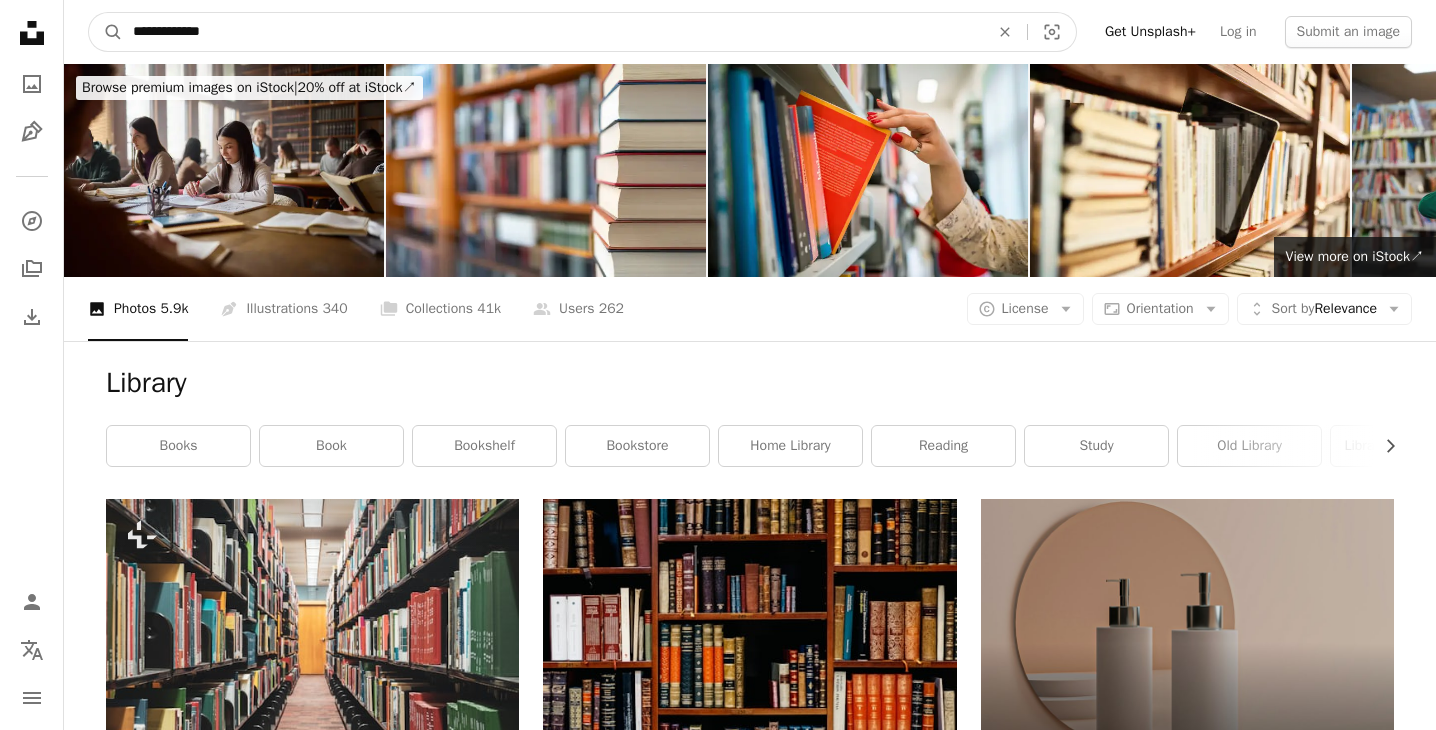 click on "A magnifying glass" at bounding box center (106, 32) 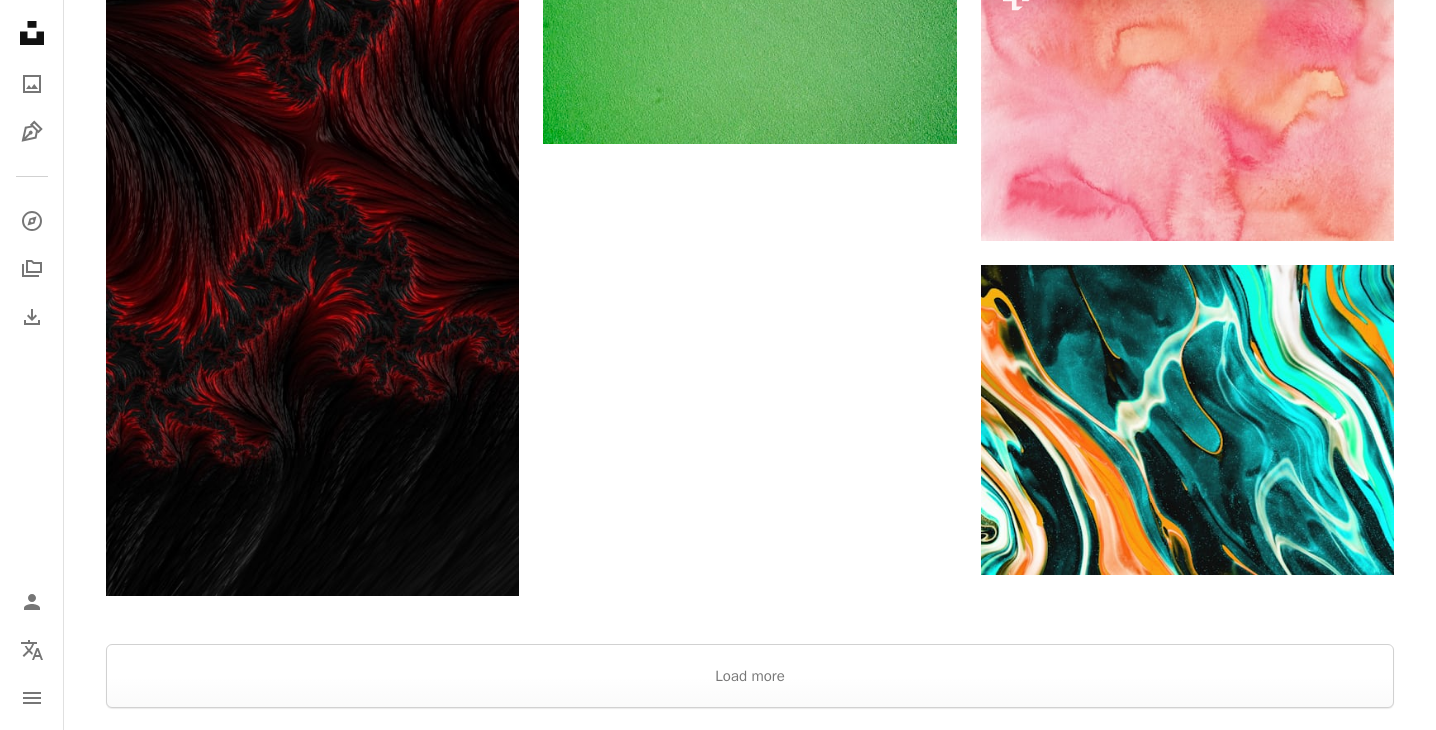 scroll, scrollTop: 3525, scrollLeft: 0, axis: vertical 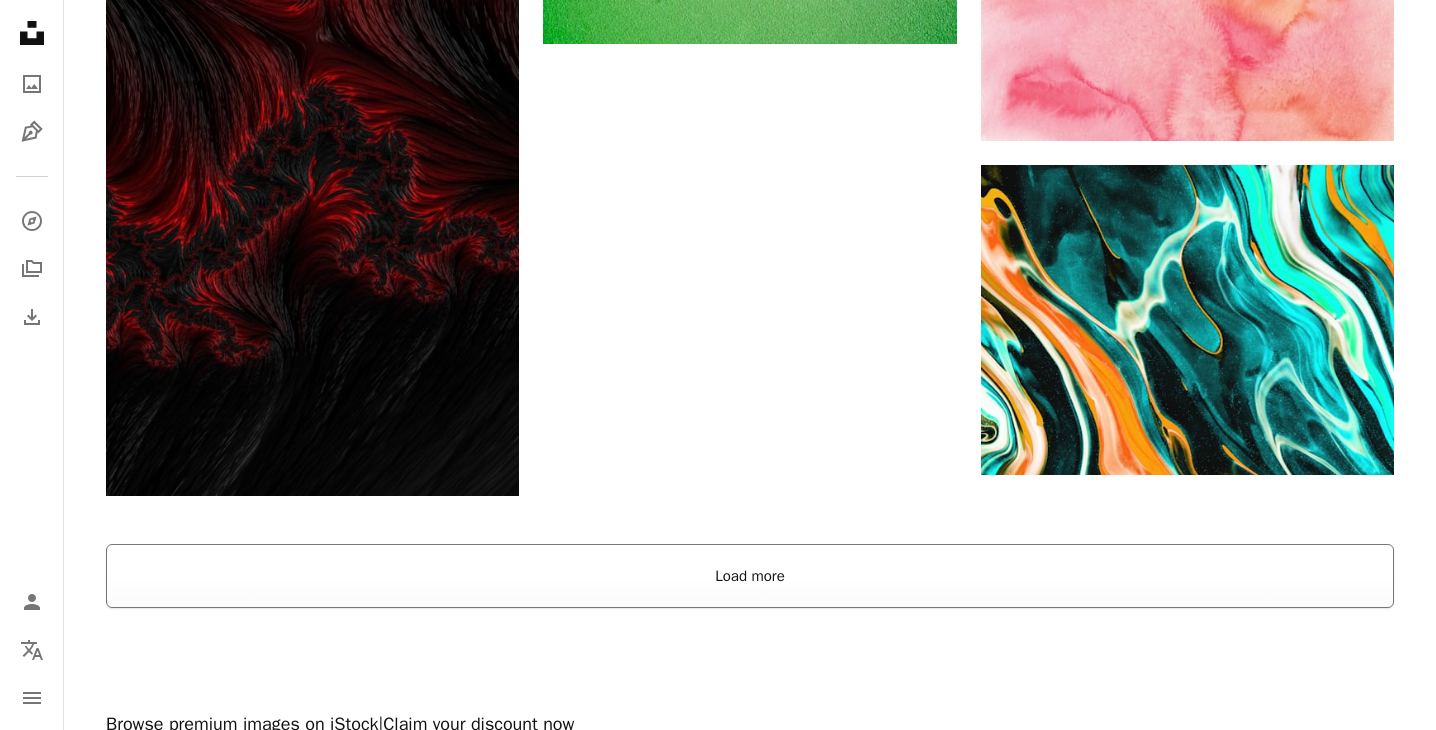 click on "Load more" at bounding box center (750, 576) 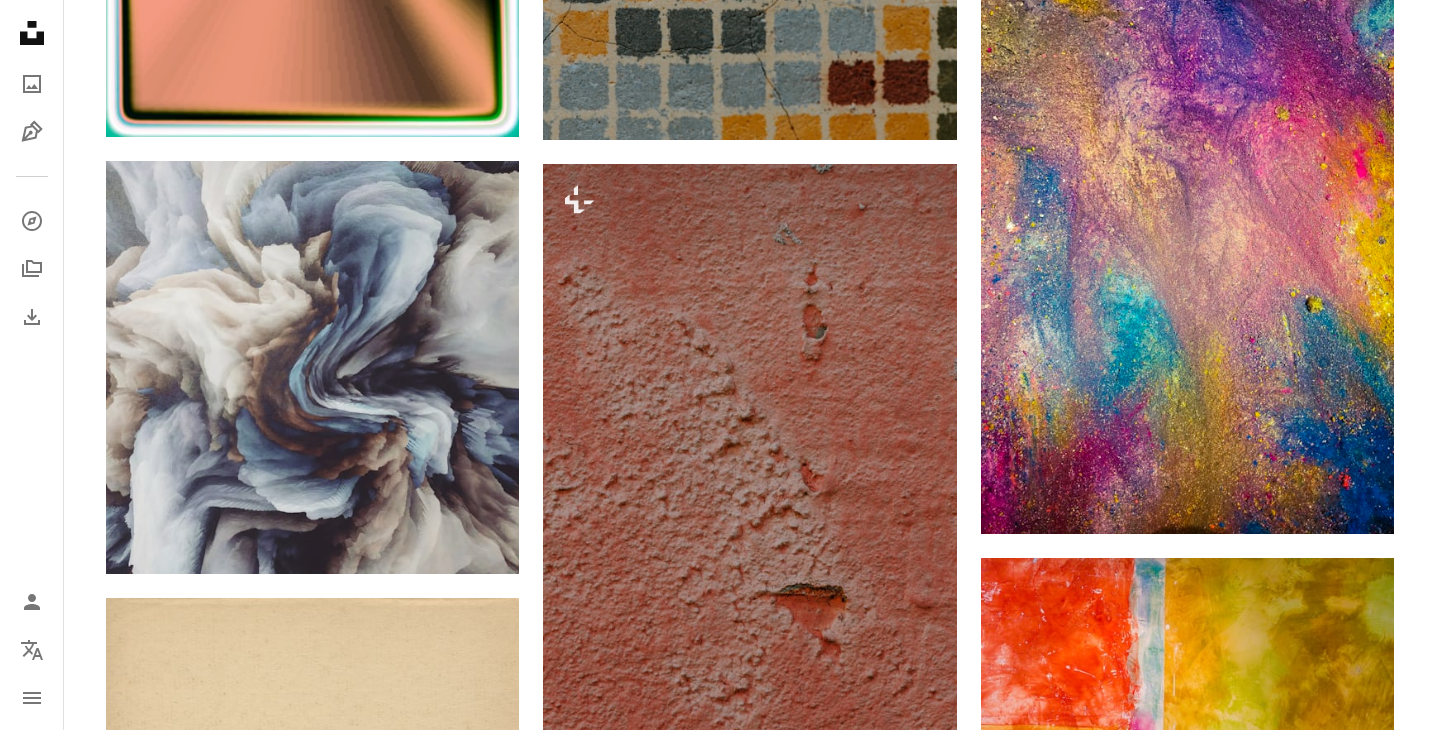 scroll, scrollTop: 0, scrollLeft: 0, axis: both 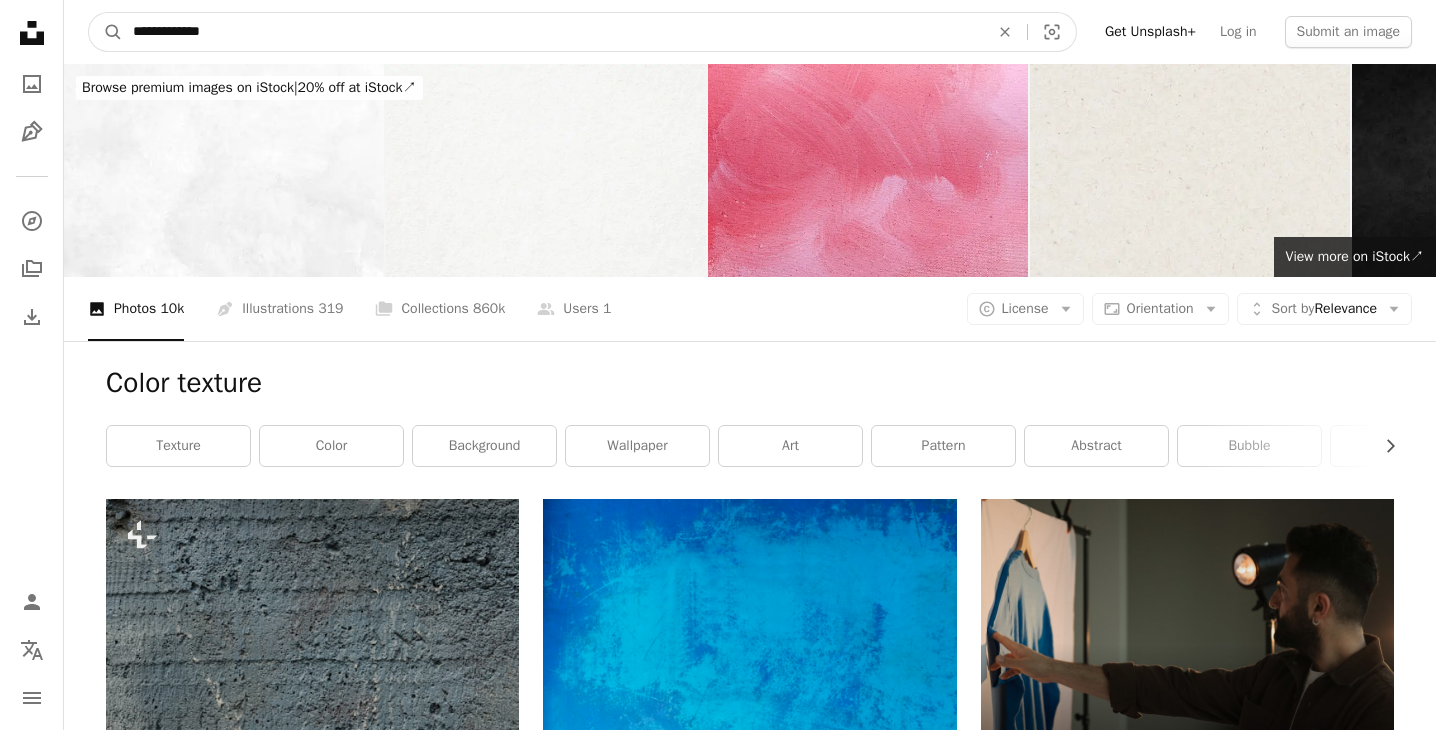click on "**********" at bounding box center (553, 32) 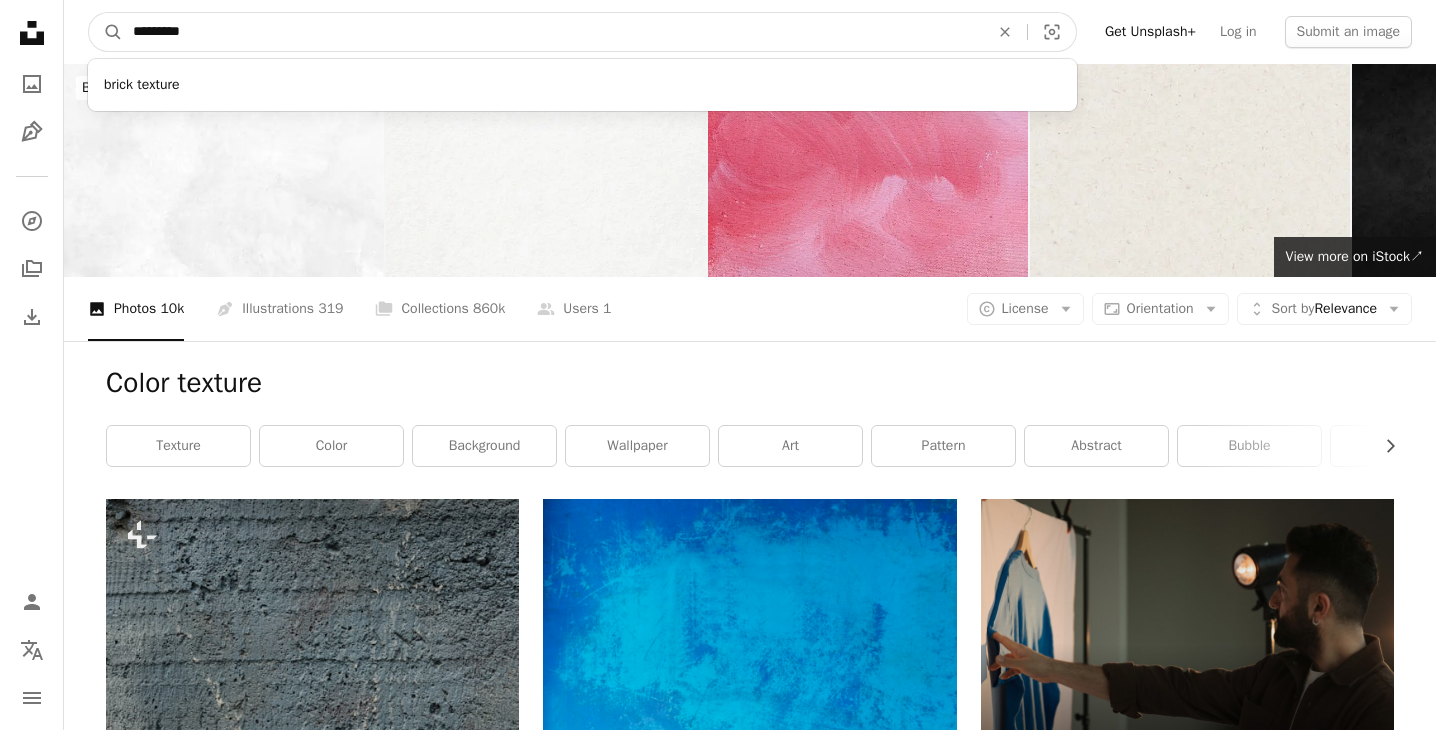 type on "**********" 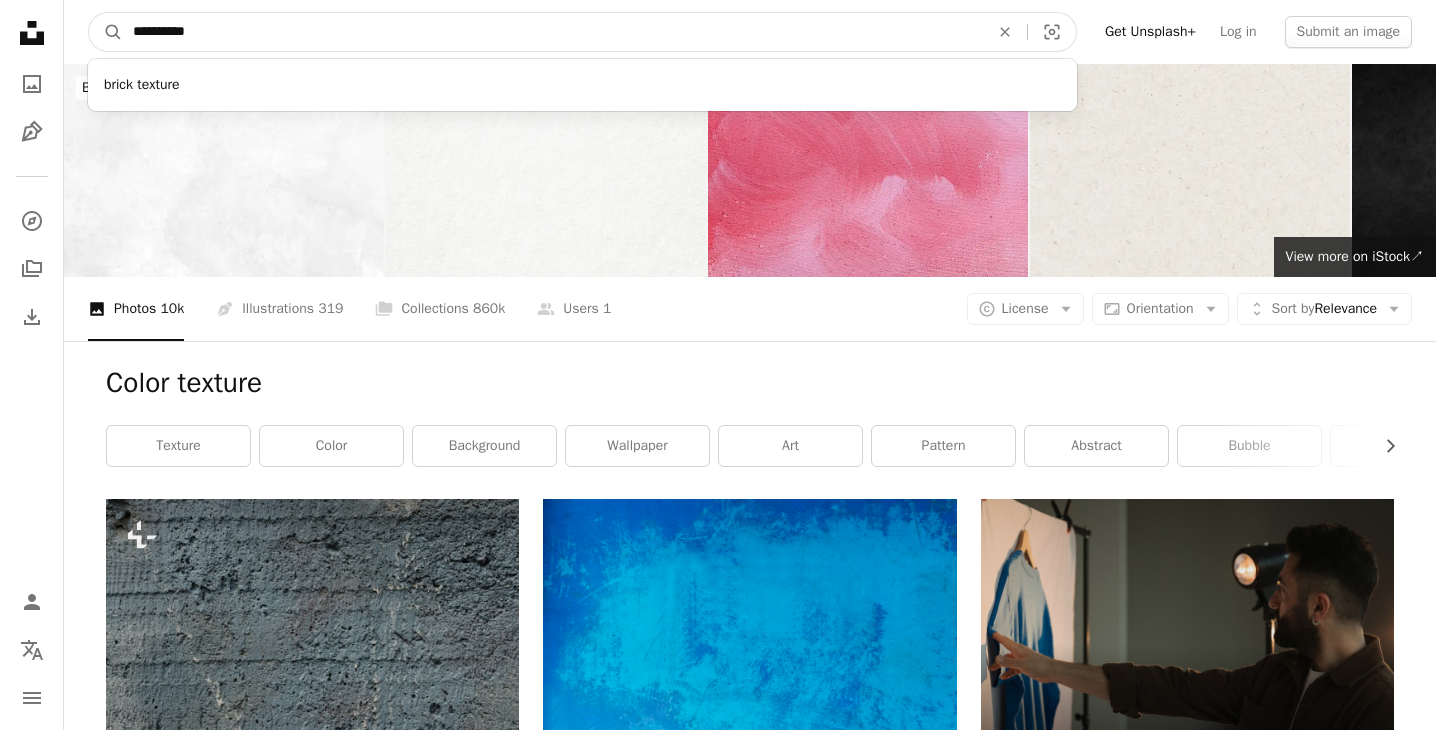 click on "A magnifying glass" at bounding box center [106, 32] 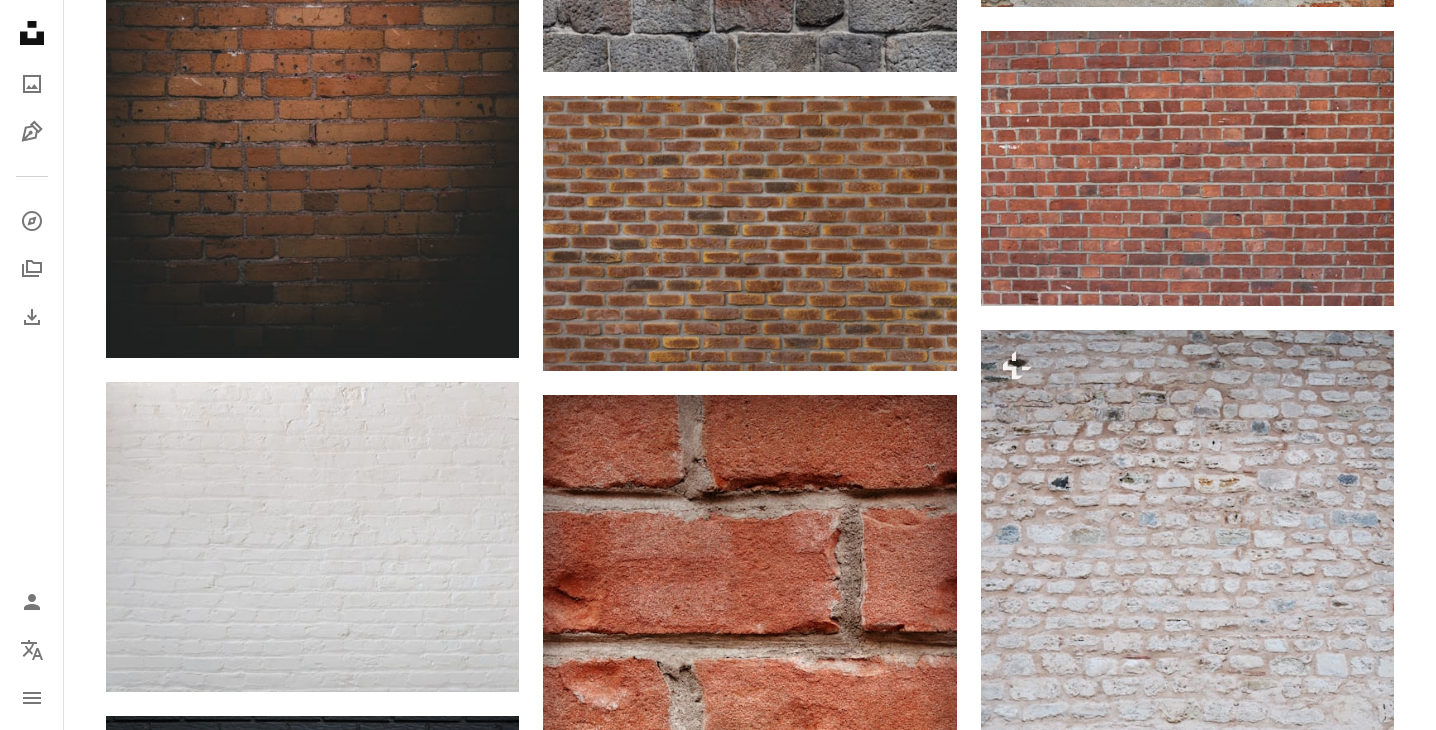scroll, scrollTop: 1962, scrollLeft: 0, axis: vertical 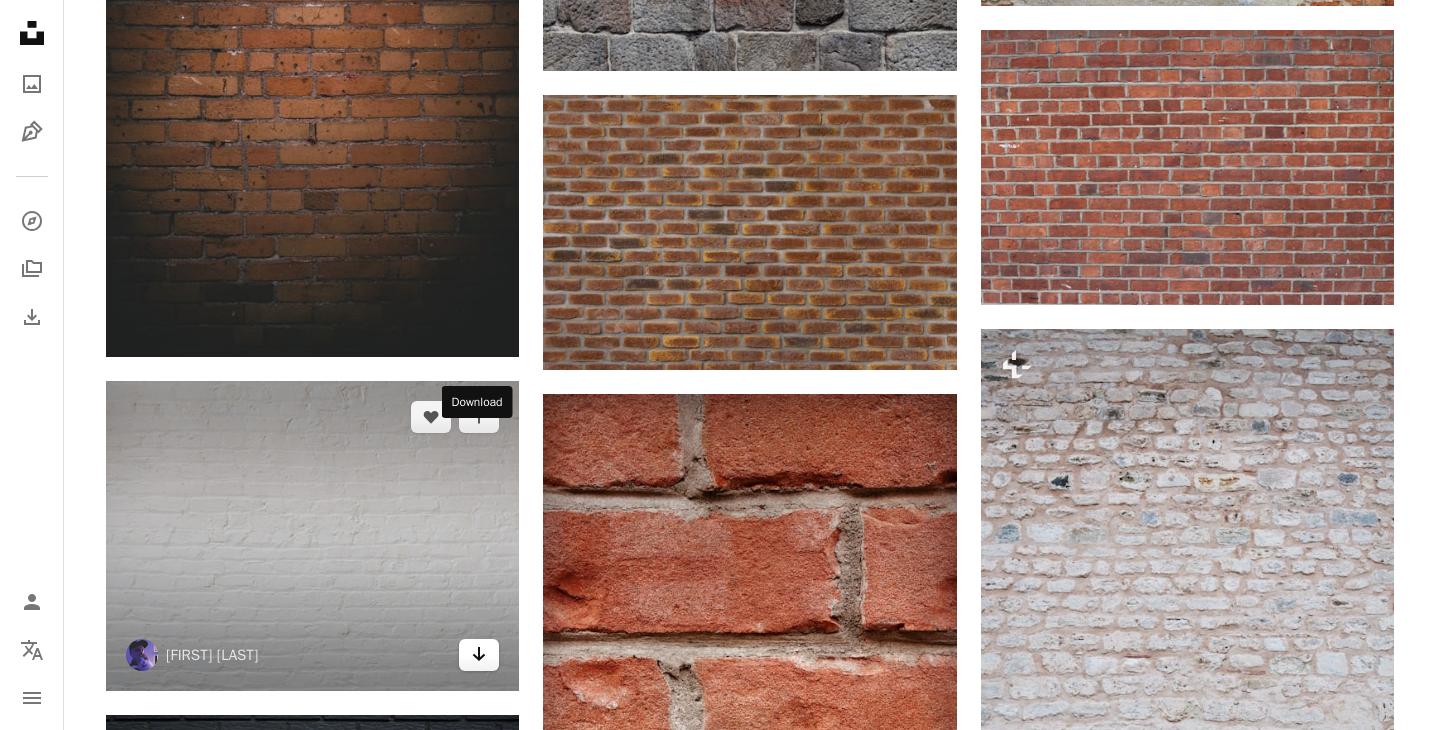 click on "Arrow pointing down" 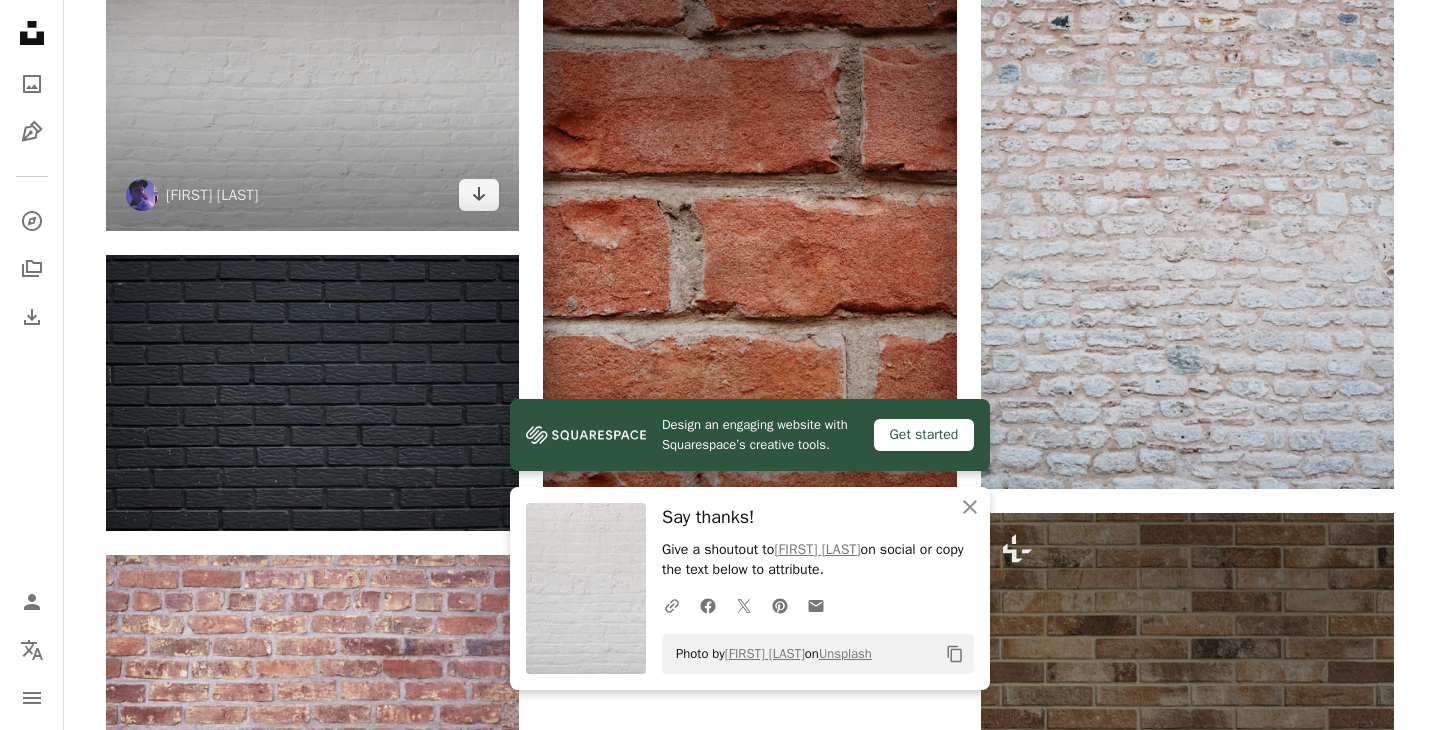 scroll, scrollTop: 2425, scrollLeft: 0, axis: vertical 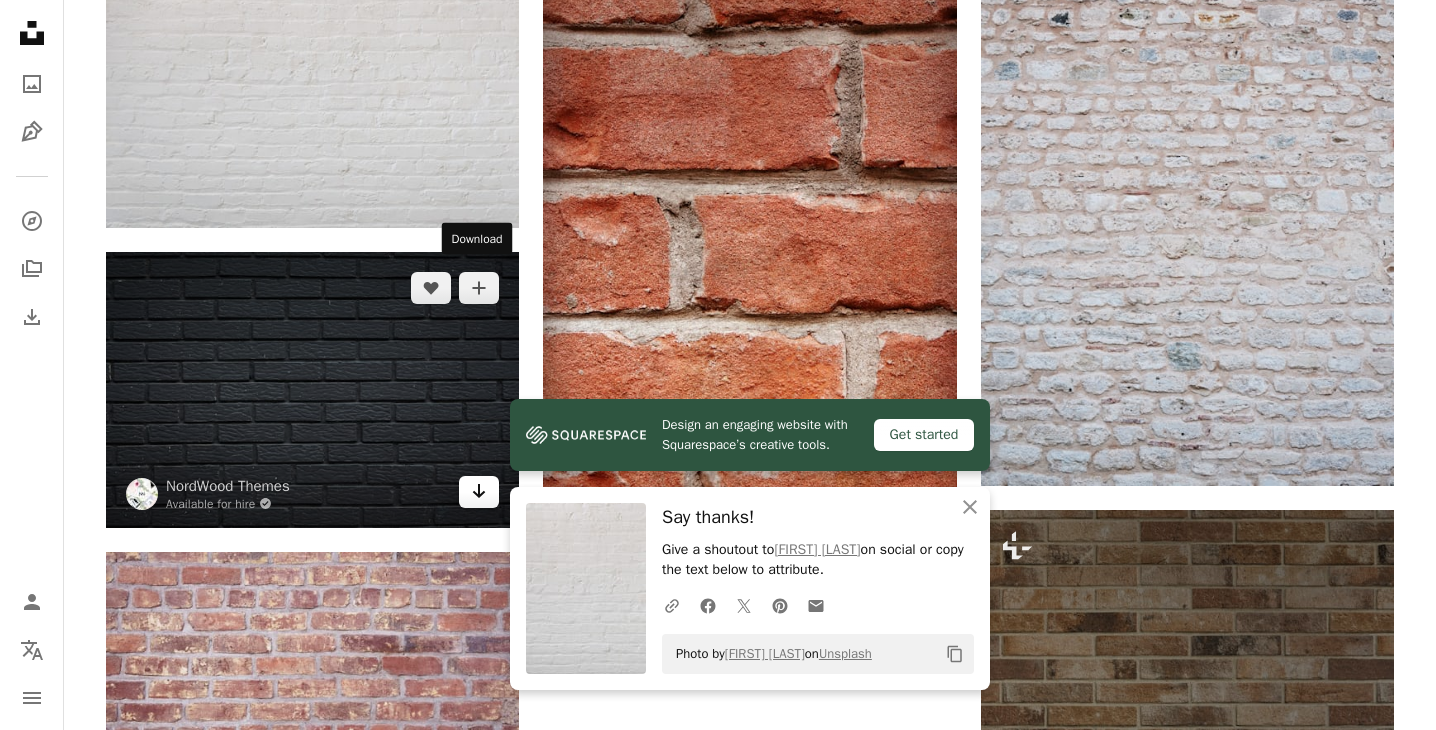 click 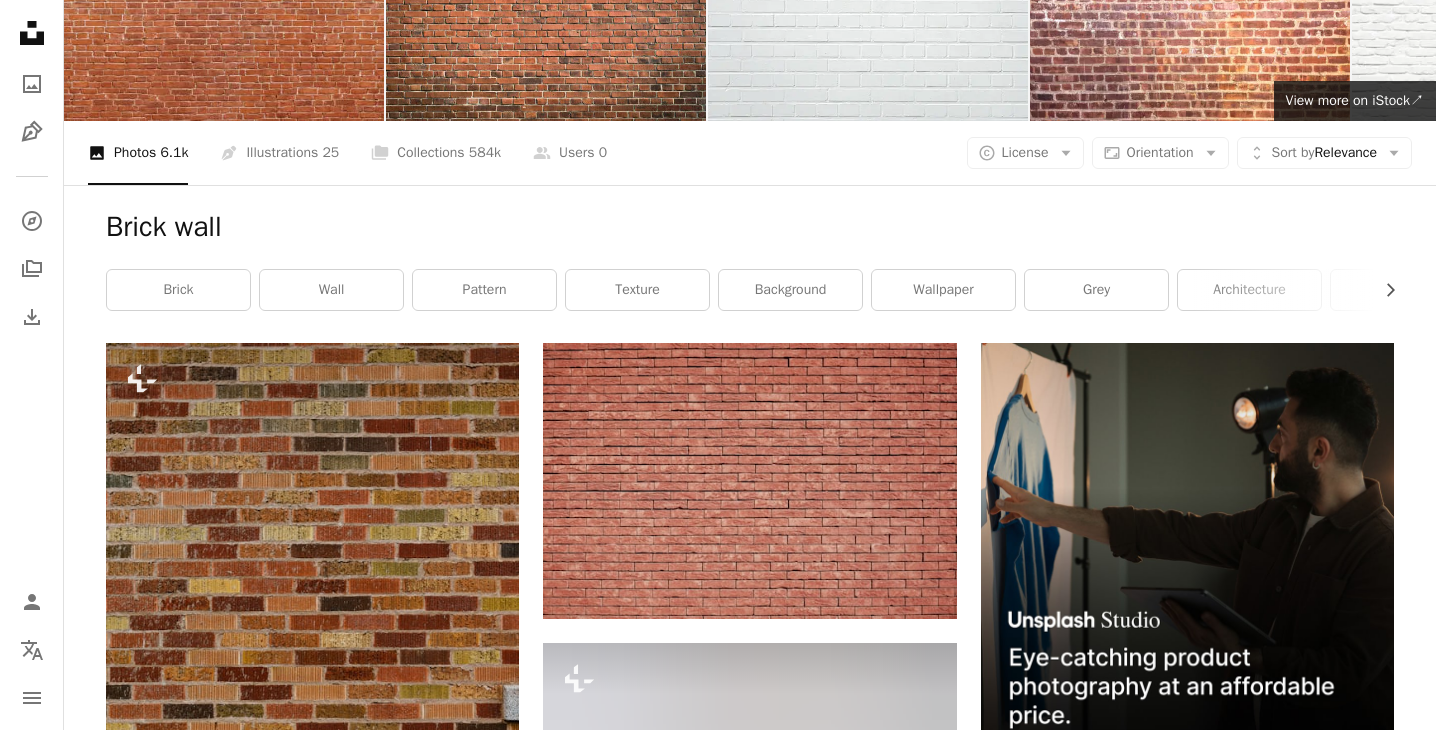 scroll, scrollTop: 0, scrollLeft: 0, axis: both 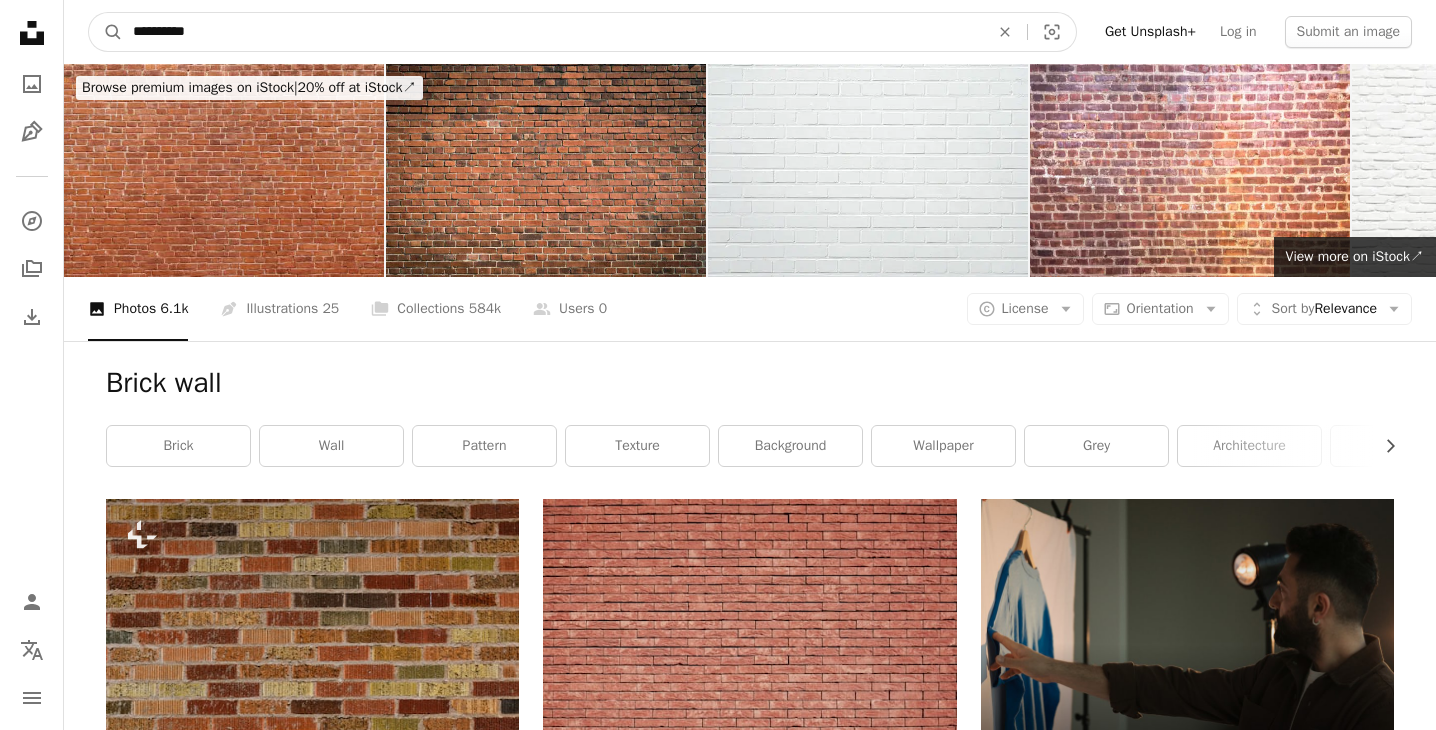 click on "**********" at bounding box center (553, 32) 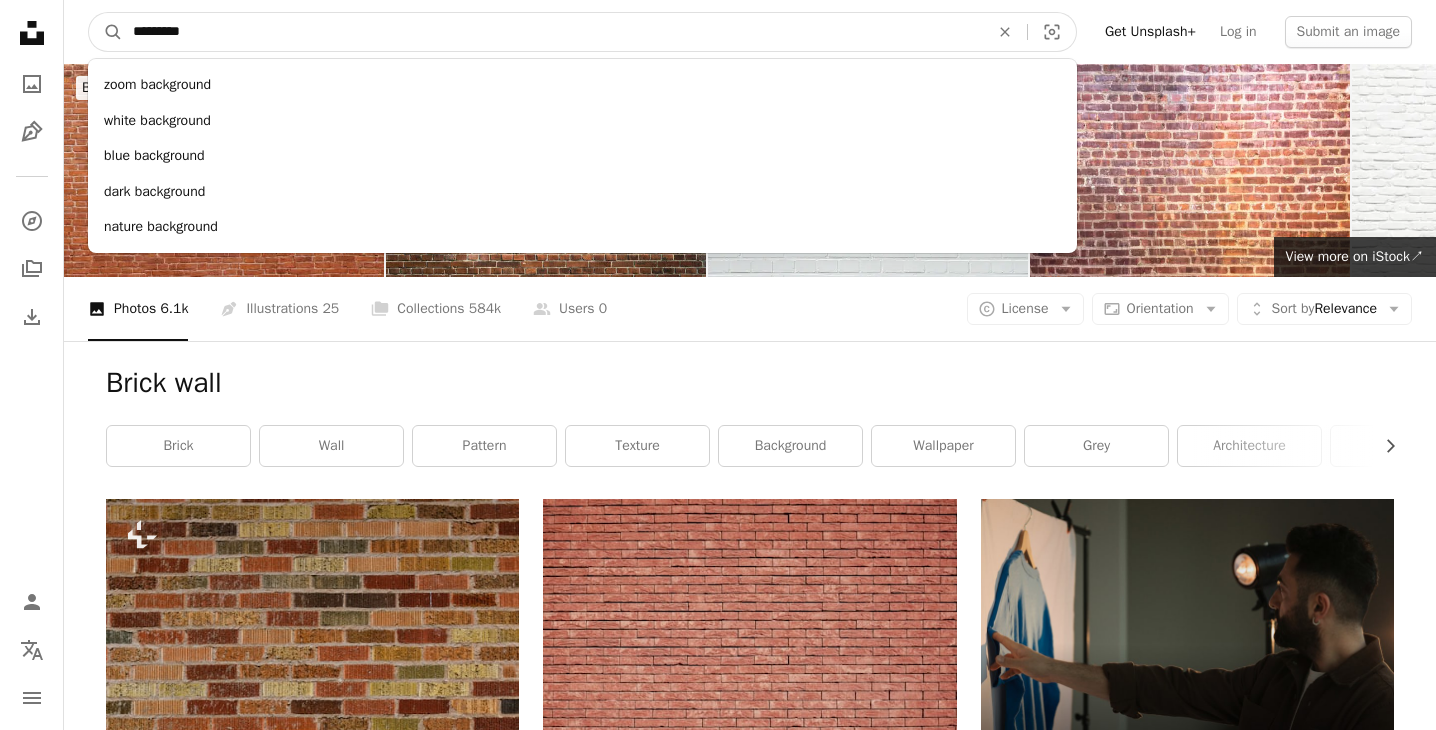 type on "**********" 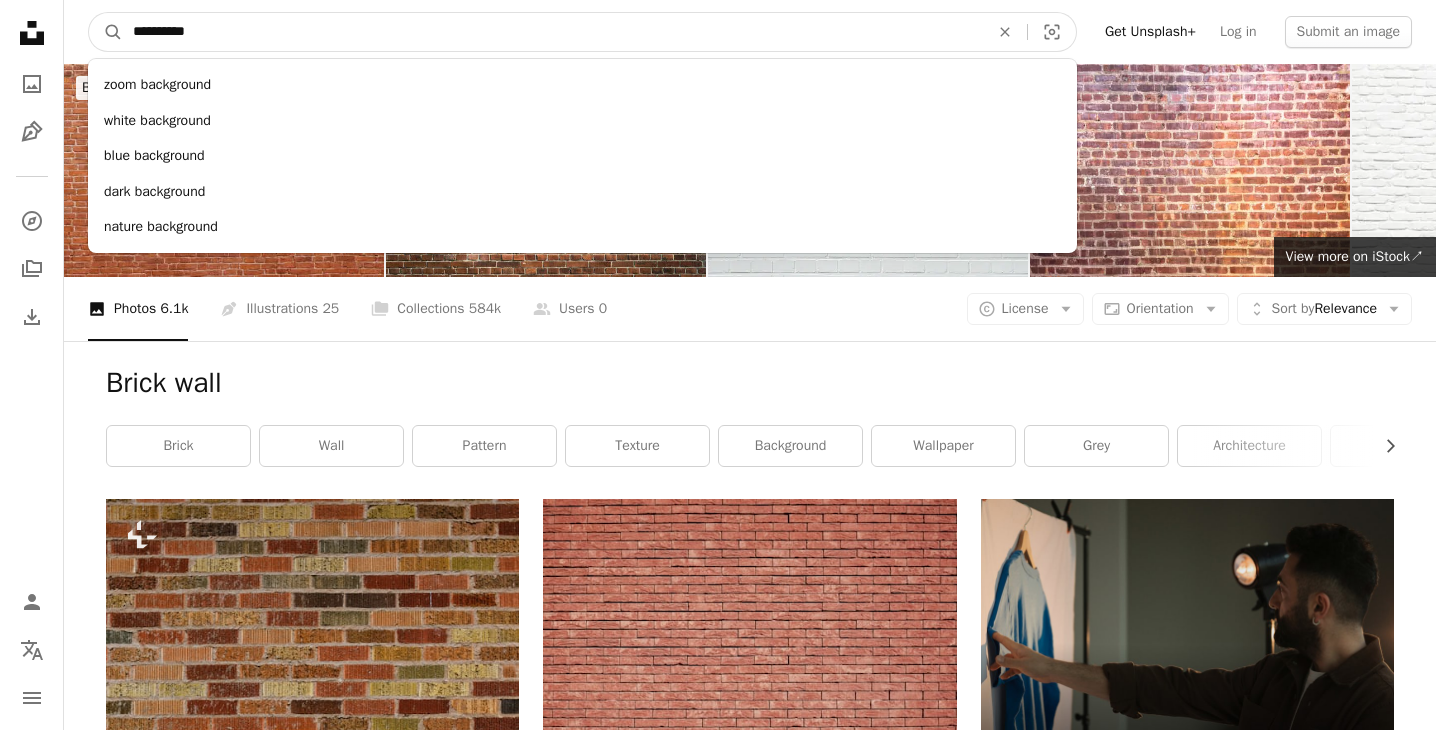 click on "A magnifying glass" at bounding box center (106, 32) 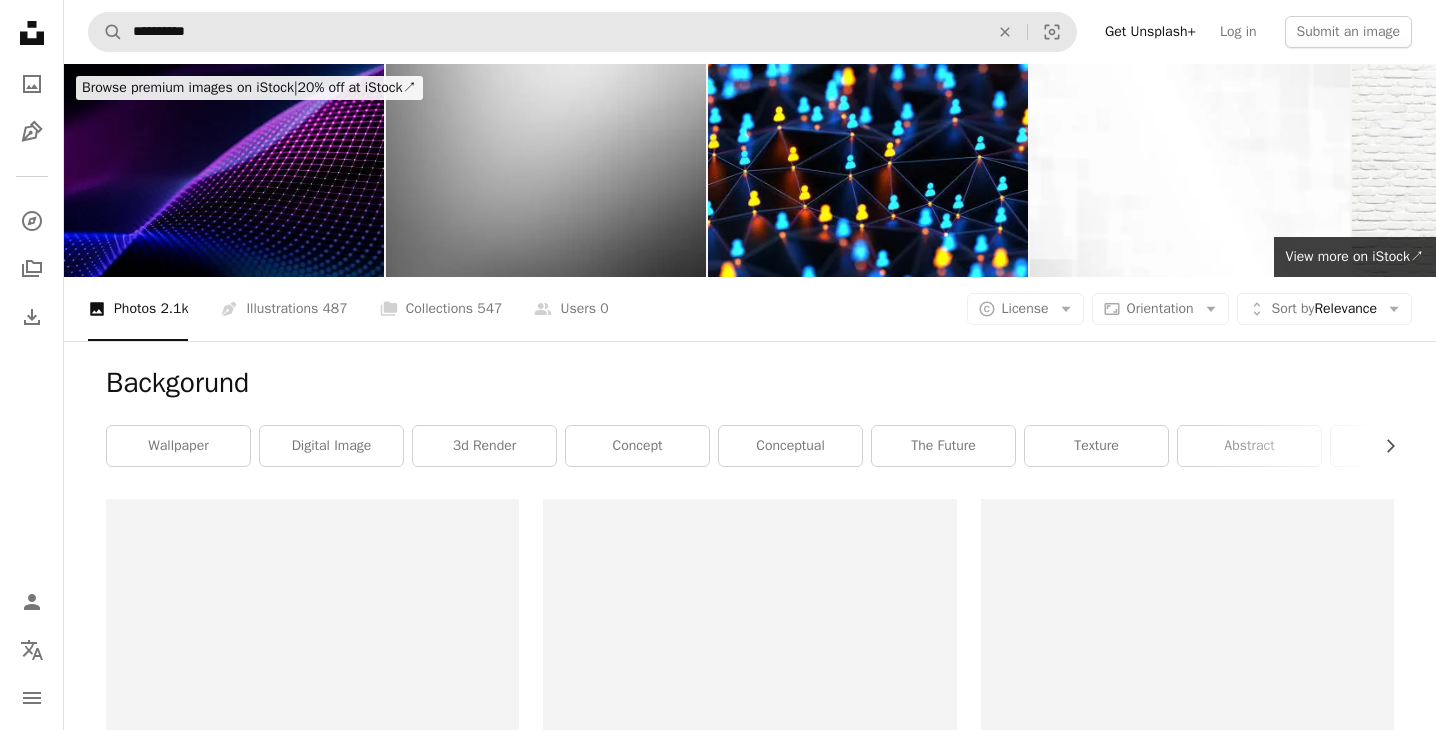 scroll, scrollTop: 0, scrollLeft: 0, axis: both 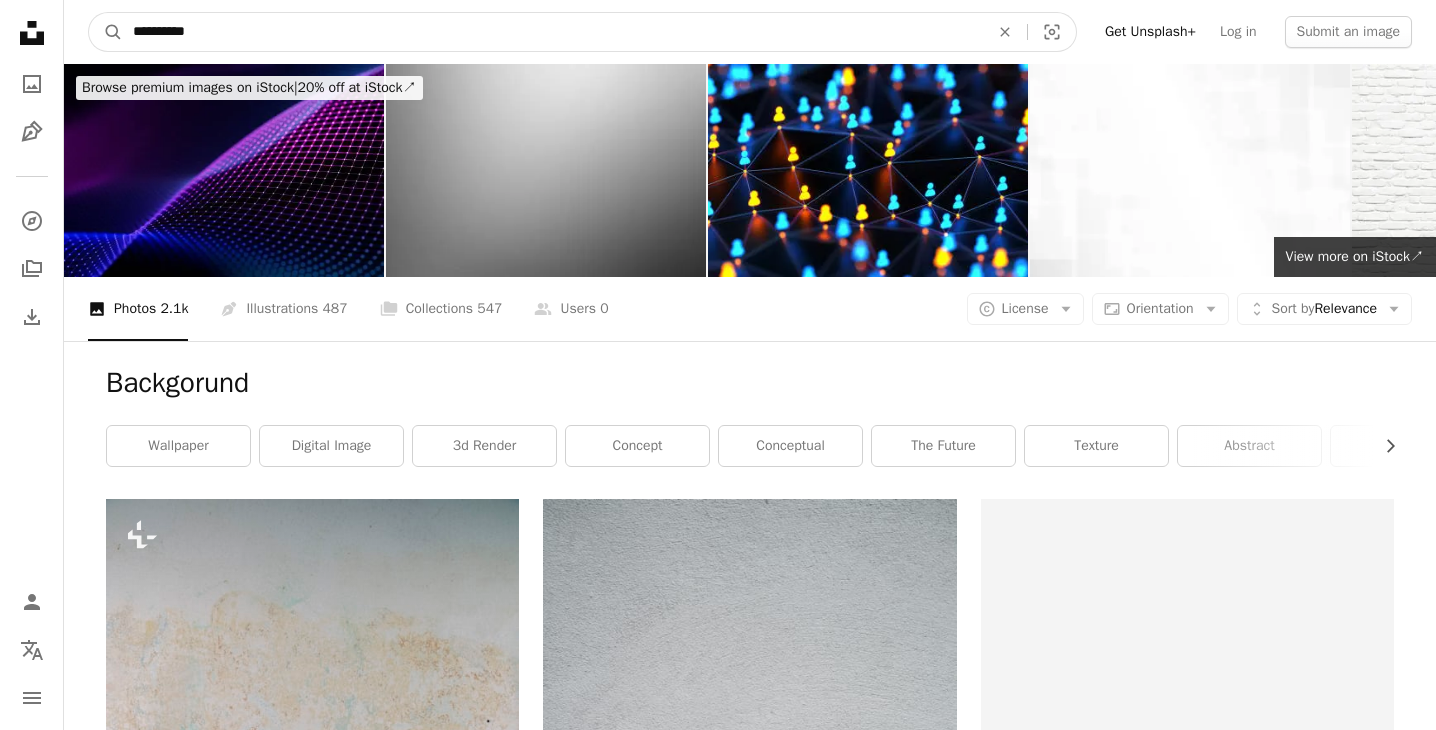 click on "**********" at bounding box center [553, 32] 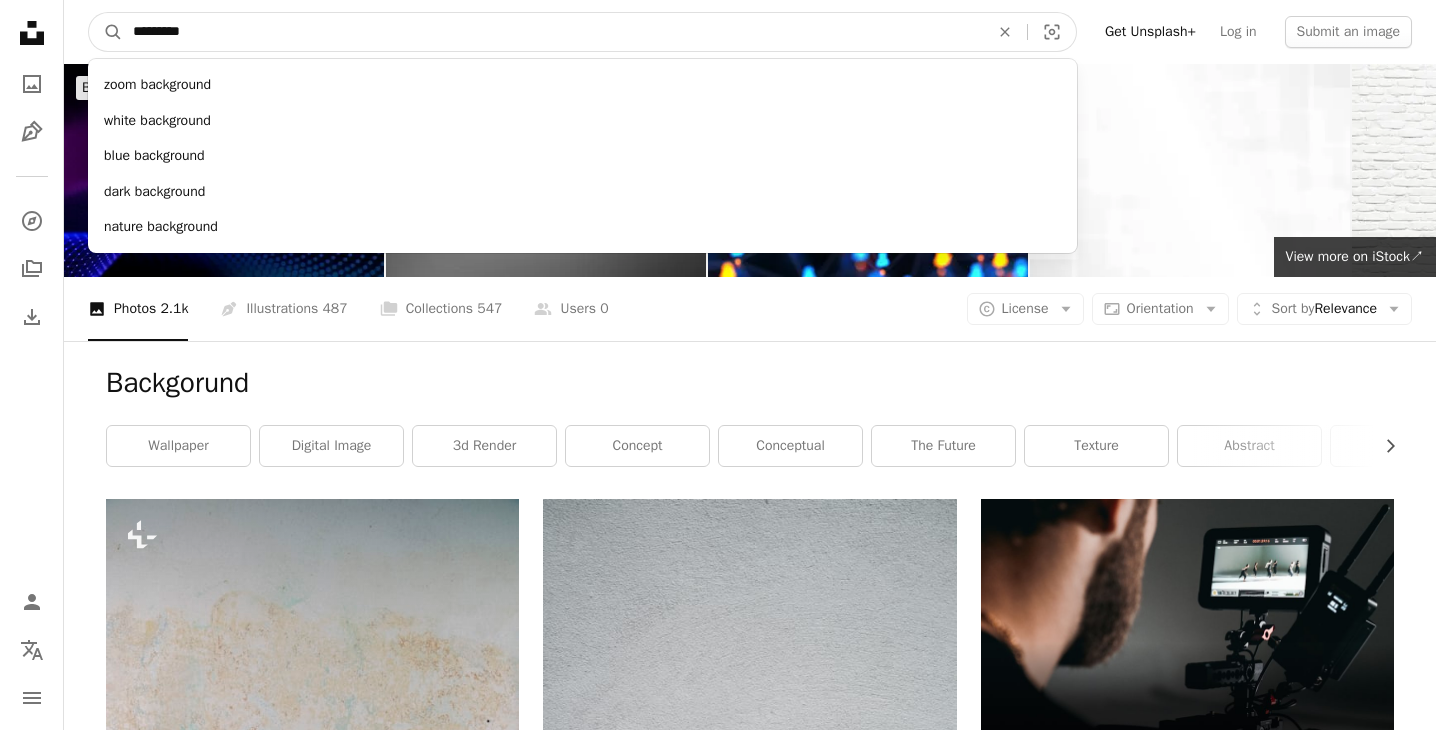 type on "**********" 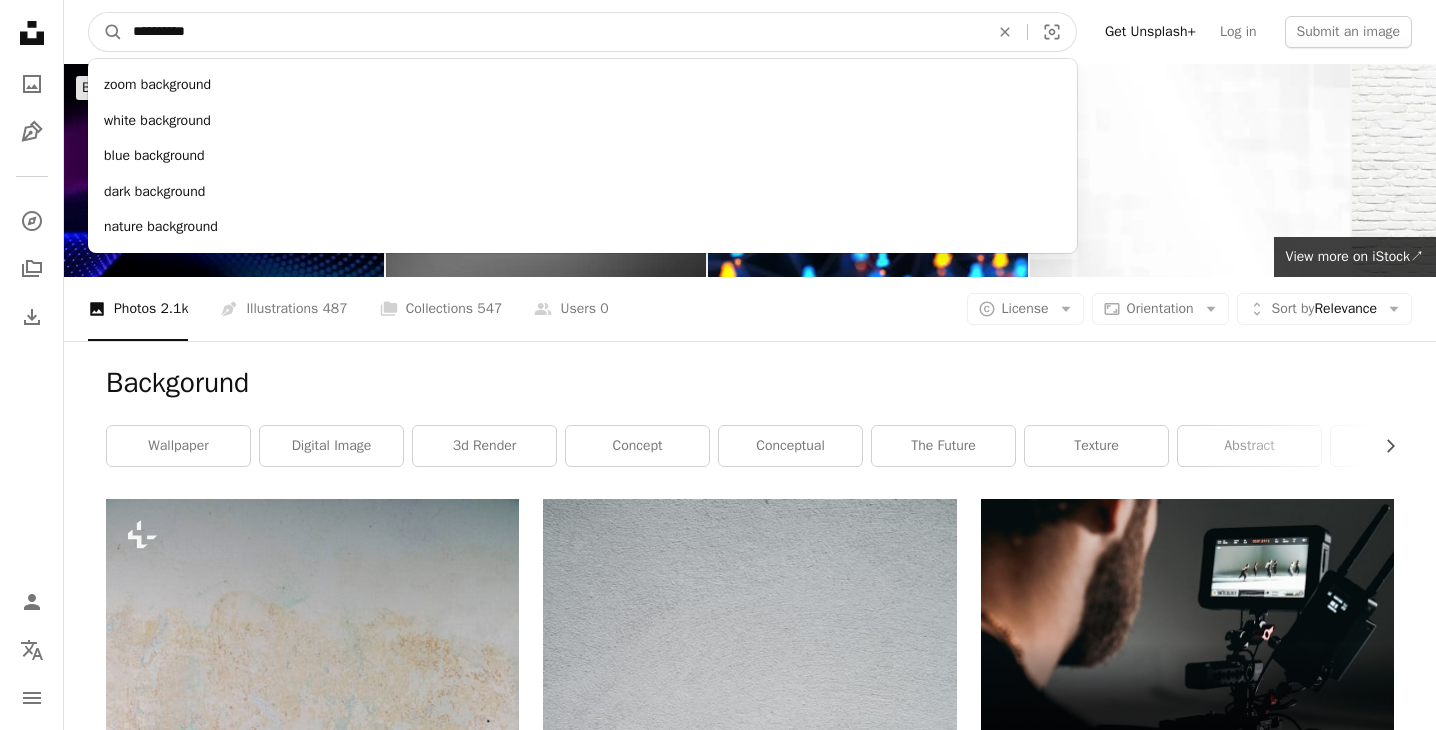 click on "A magnifying glass" at bounding box center (106, 32) 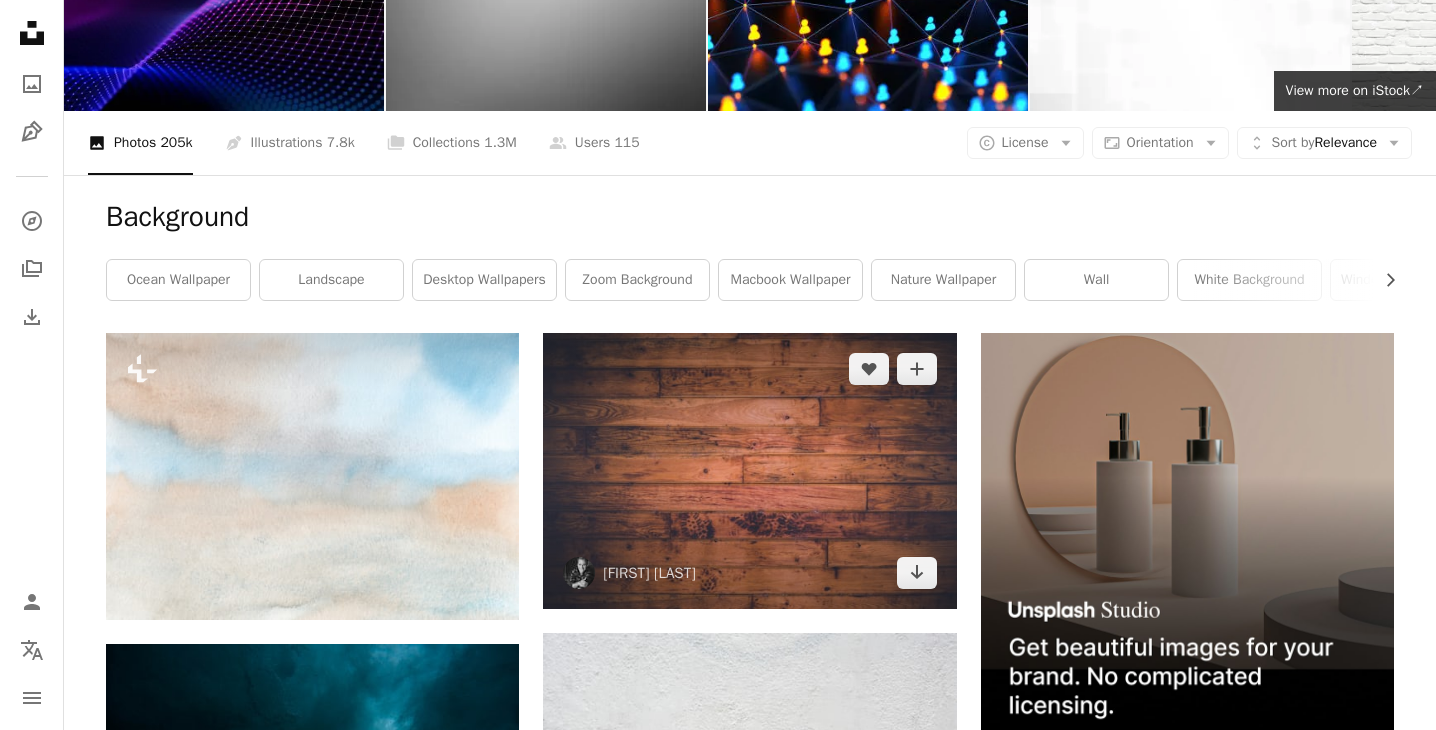 scroll, scrollTop: 228, scrollLeft: 0, axis: vertical 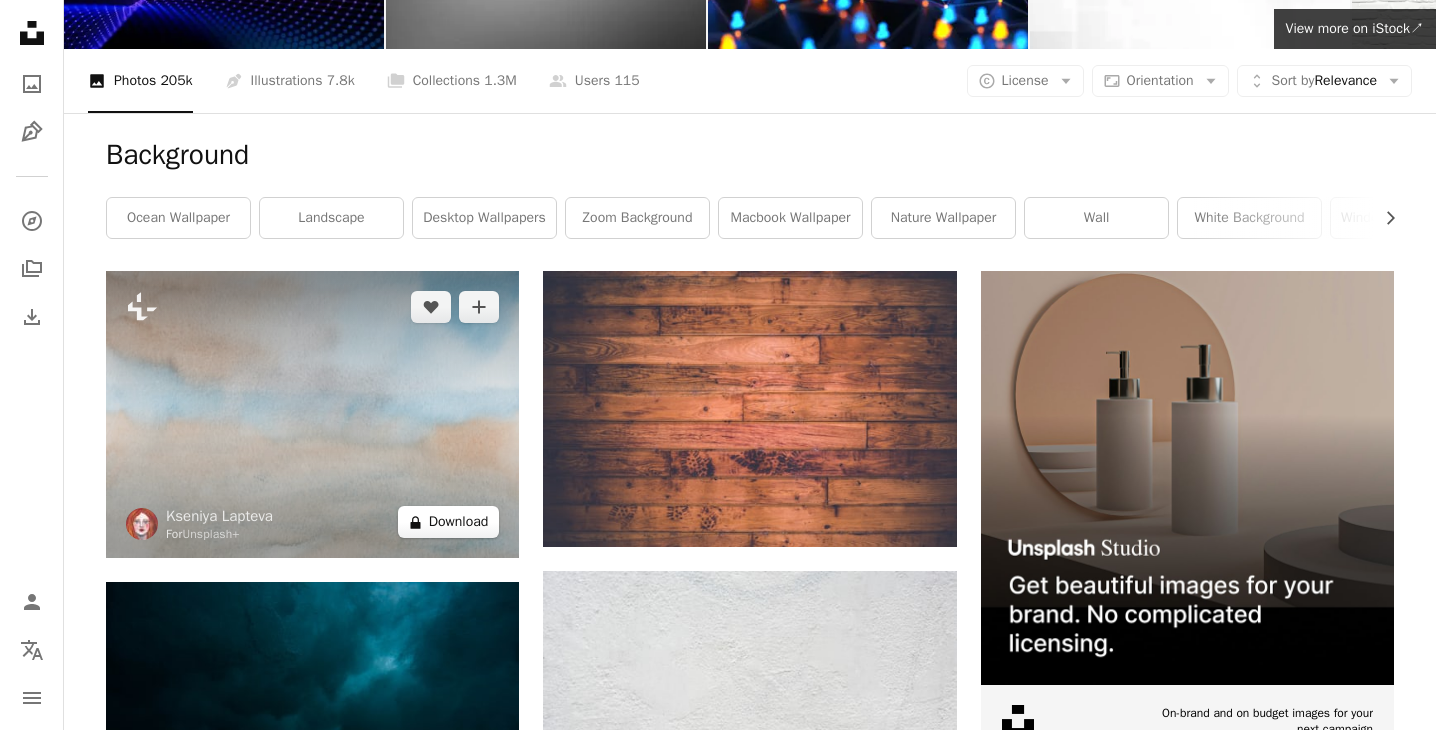 click on "A lock Download" at bounding box center [449, 522] 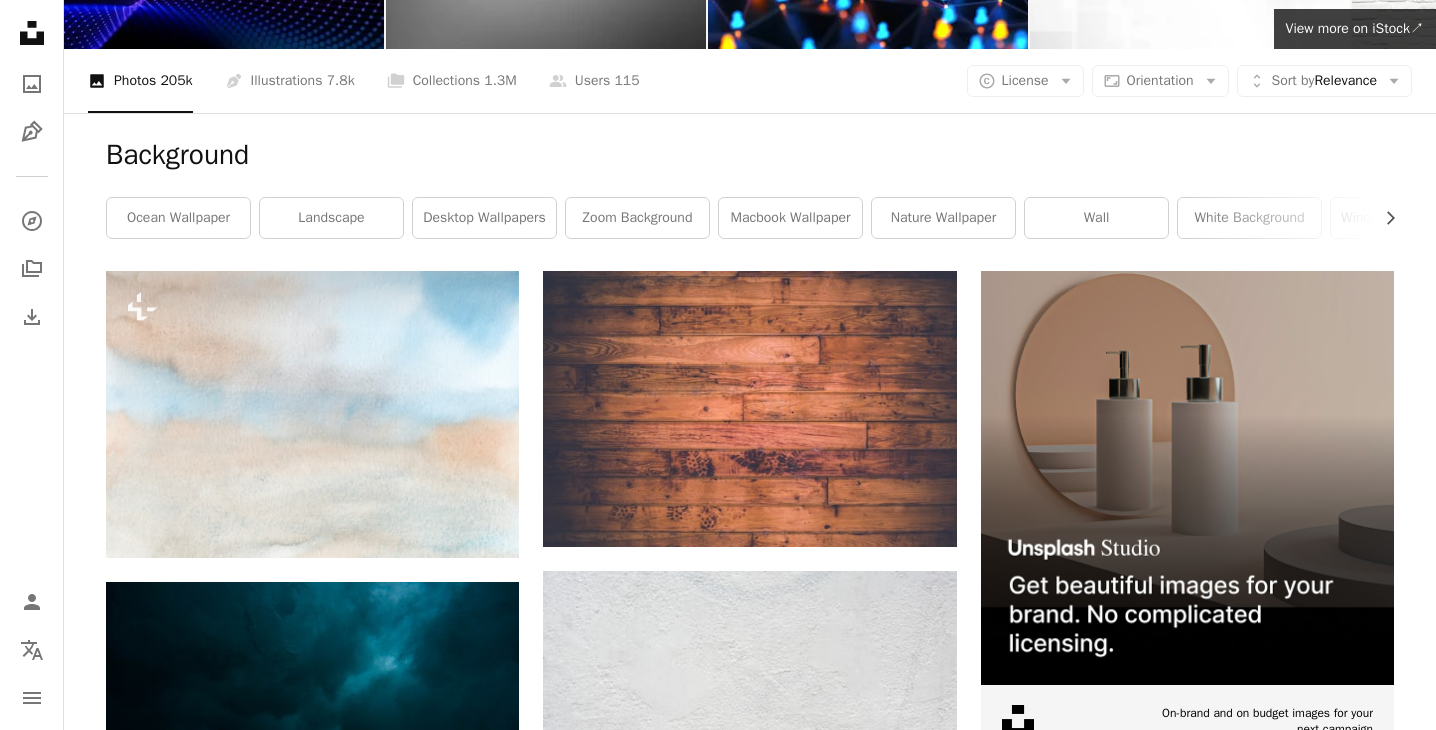 scroll, scrollTop: 0, scrollLeft: 0, axis: both 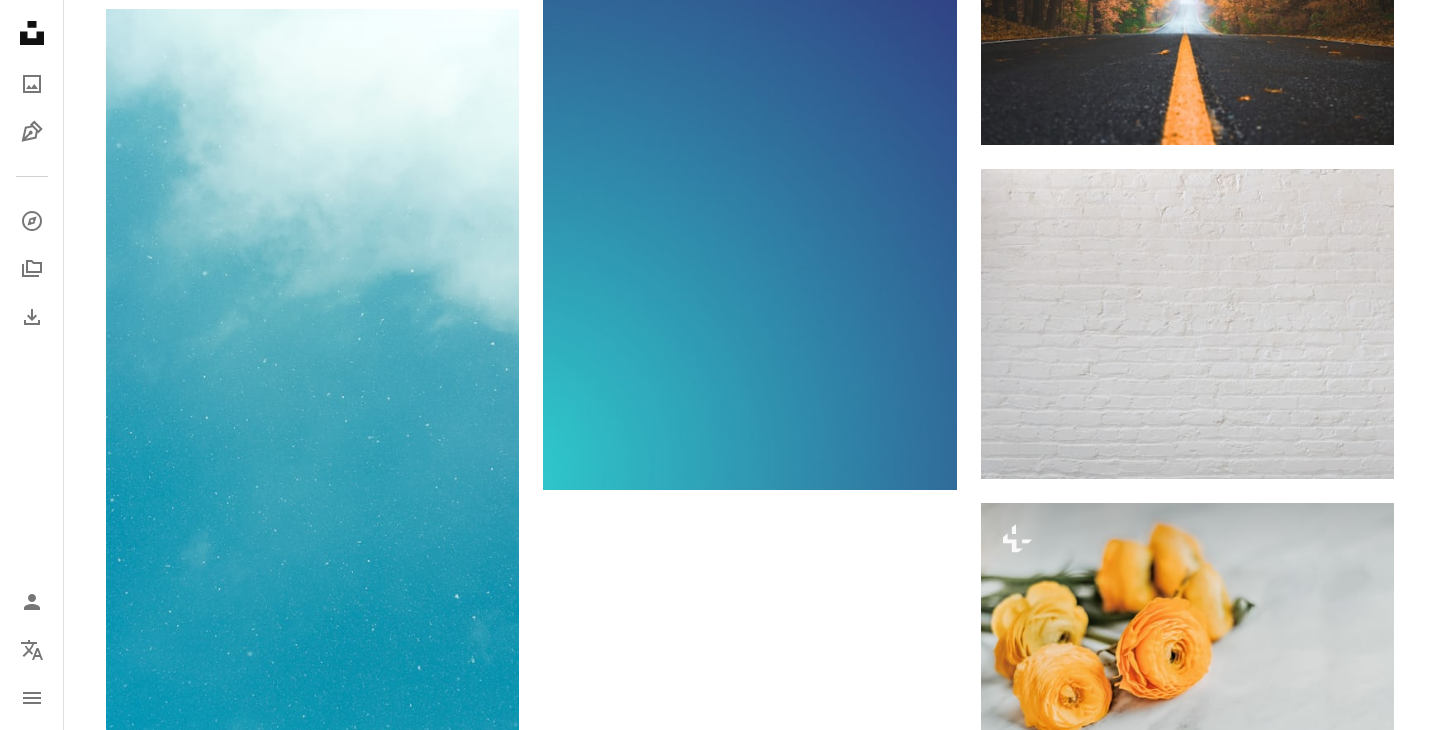 click on "Load more" at bounding box center (750, 1203) 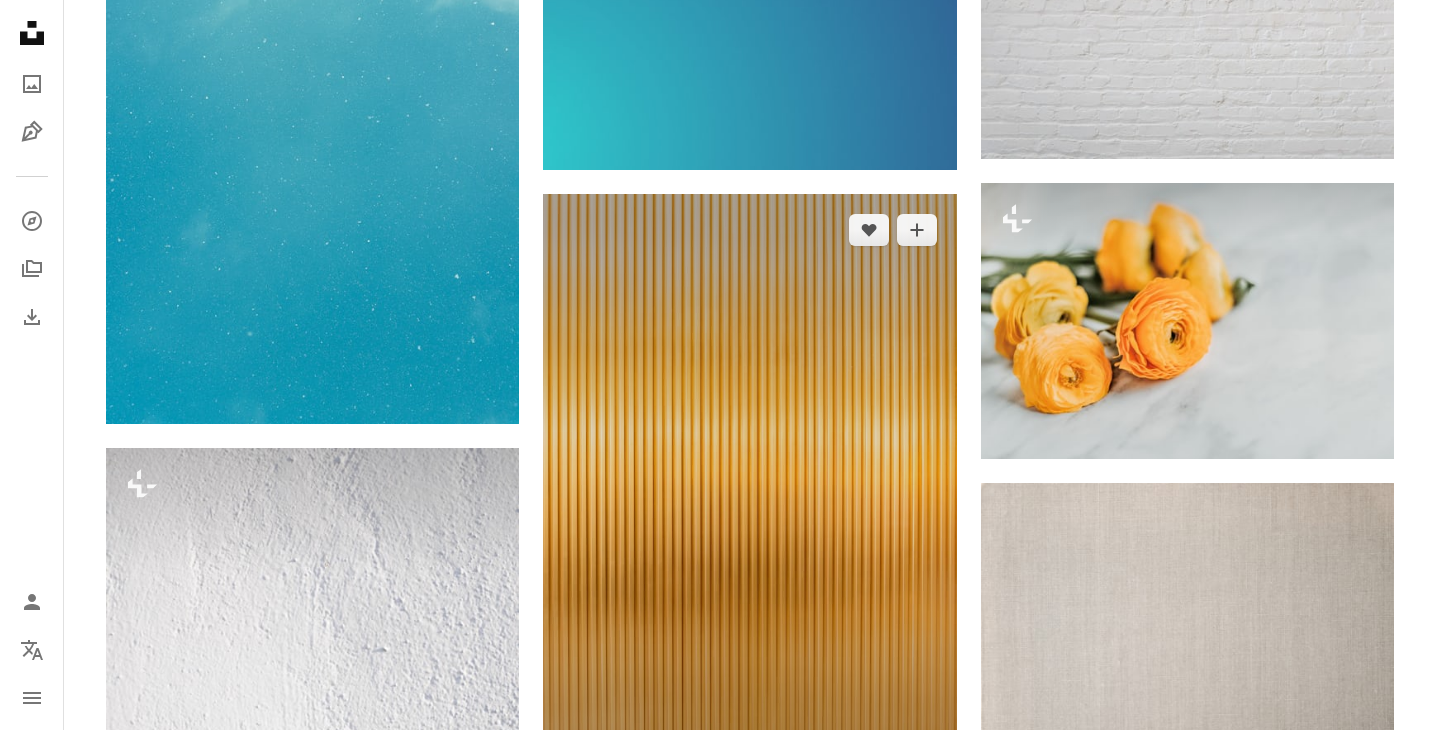 scroll, scrollTop: 3279, scrollLeft: 0, axis: vertical 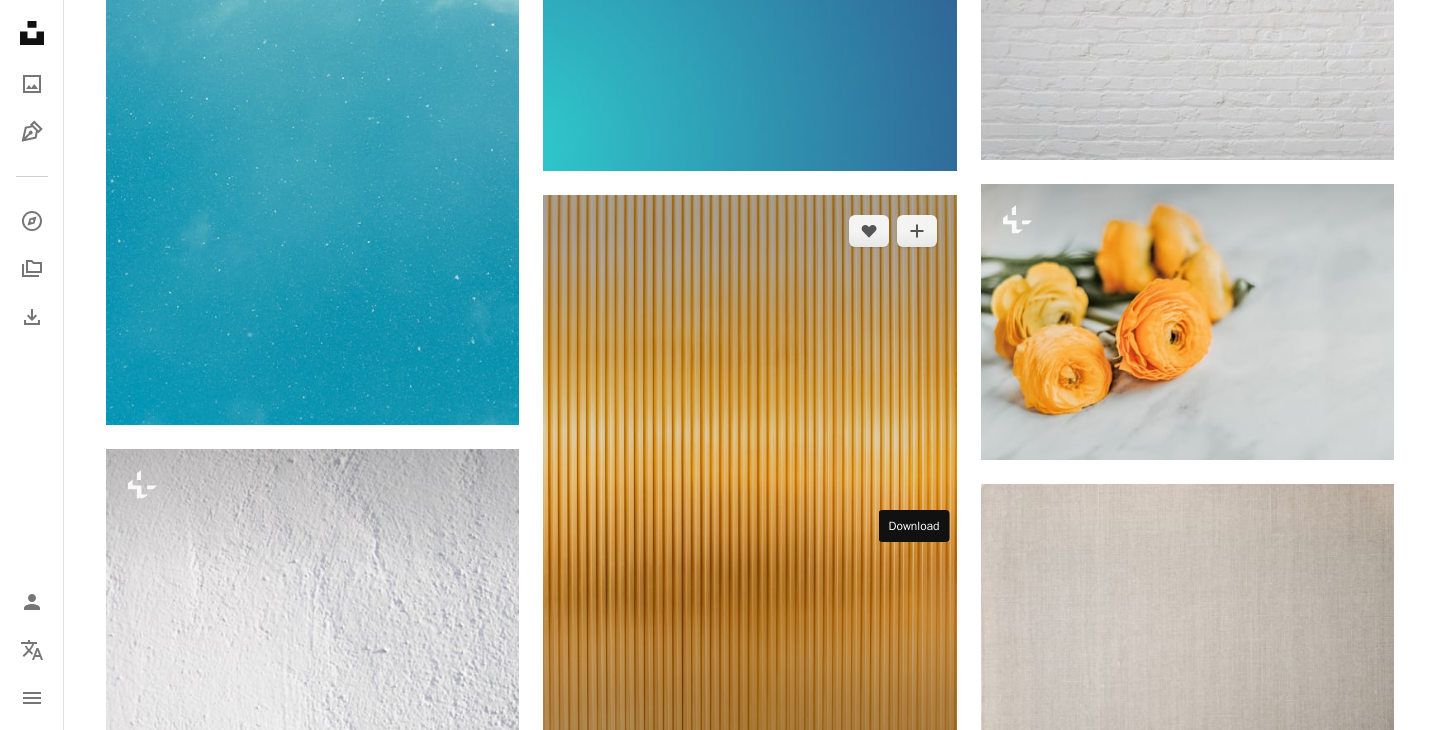 click on "Arrow pointing down" at bounding box center (917, 779) 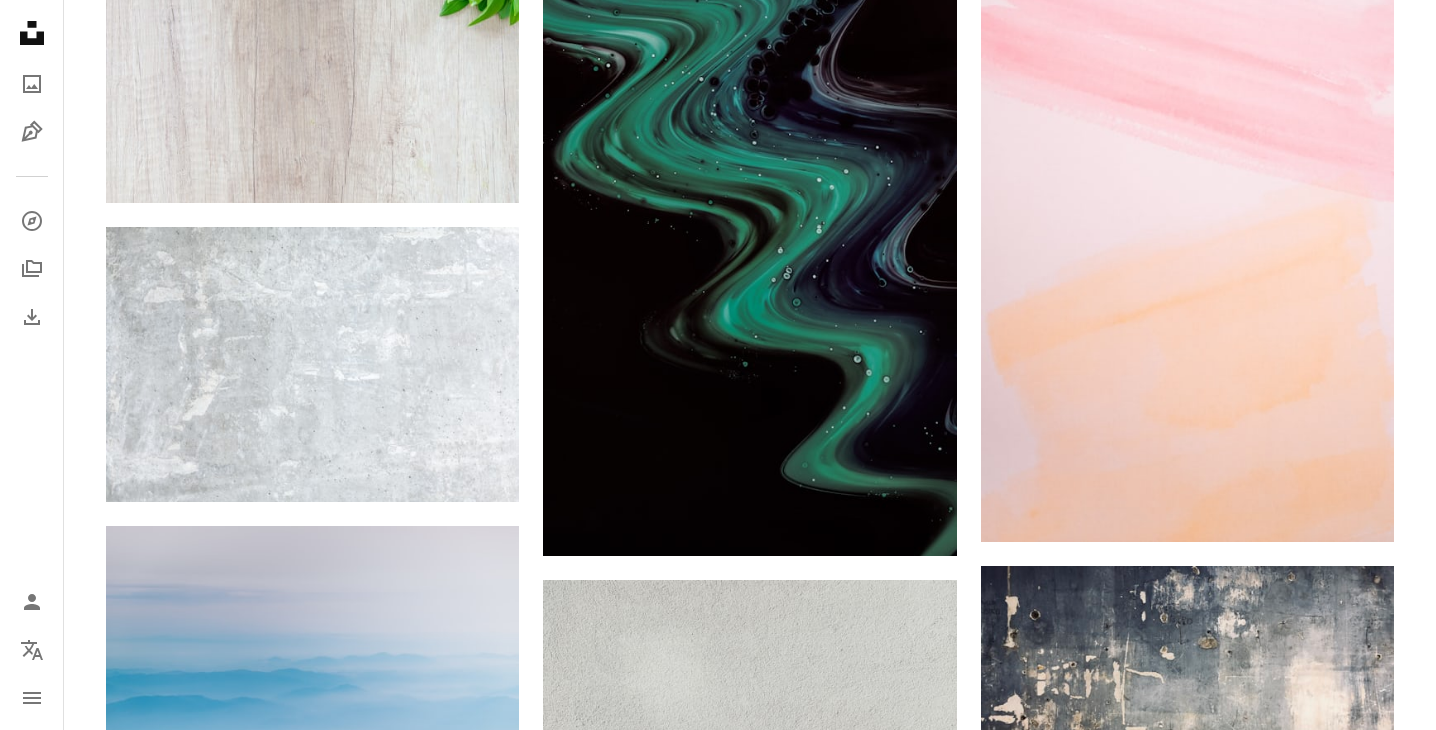scroll, scrollTop: 10150, scrollLeft: 0, axis: vertical 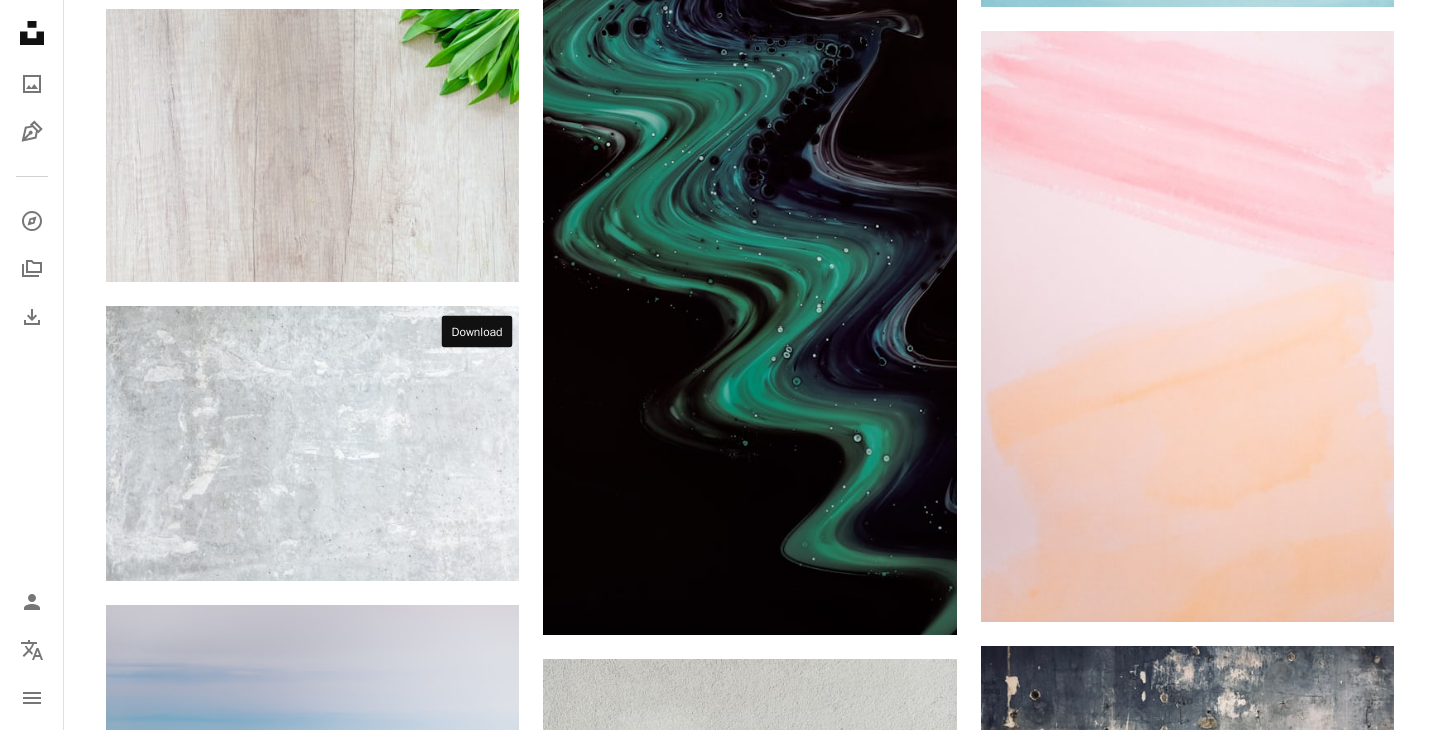 click on "Arrow pointing down" 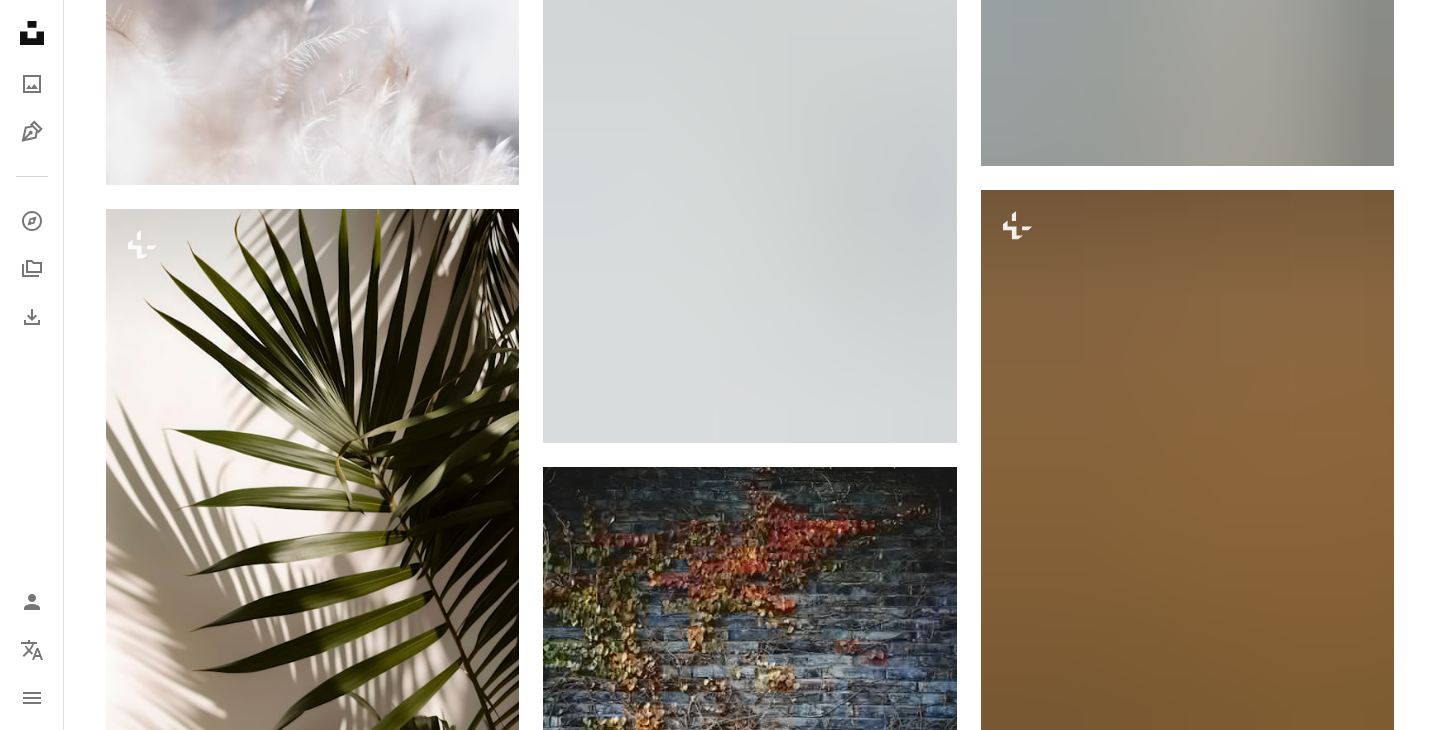 scroll, scrollTop: 12513, scrollLeft: 0, axis: vertical 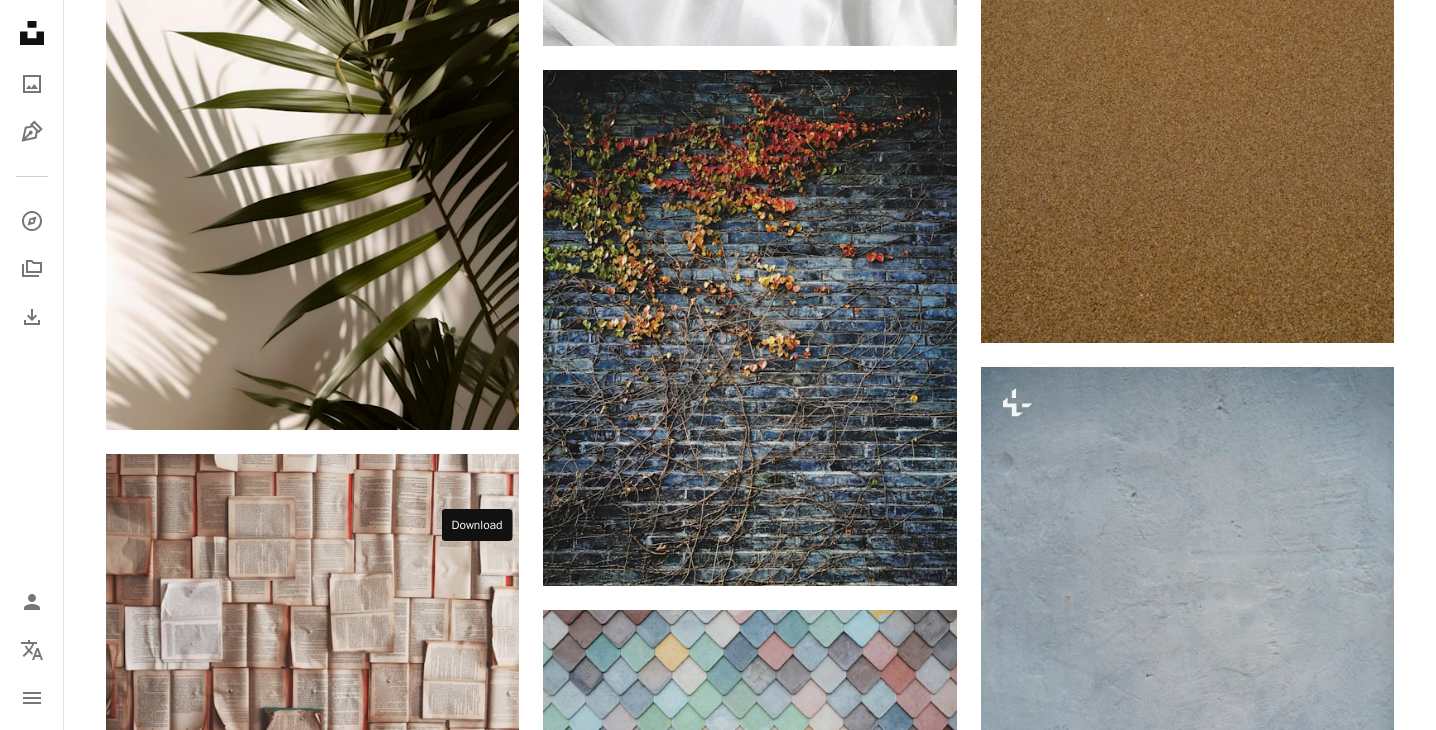 click on "Arrow pointing down" 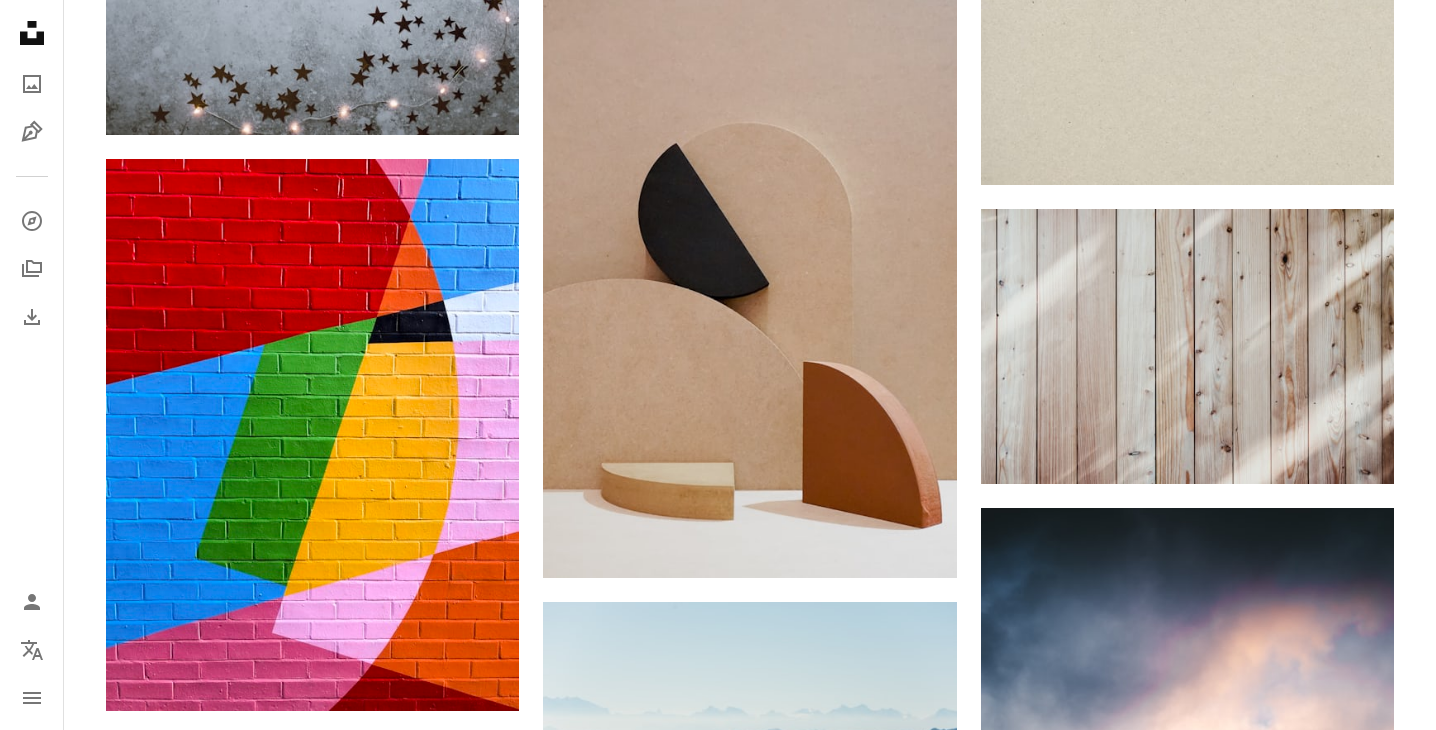 scroll, scrollTop: 21192, scrollLeft: 0, axis: vertical 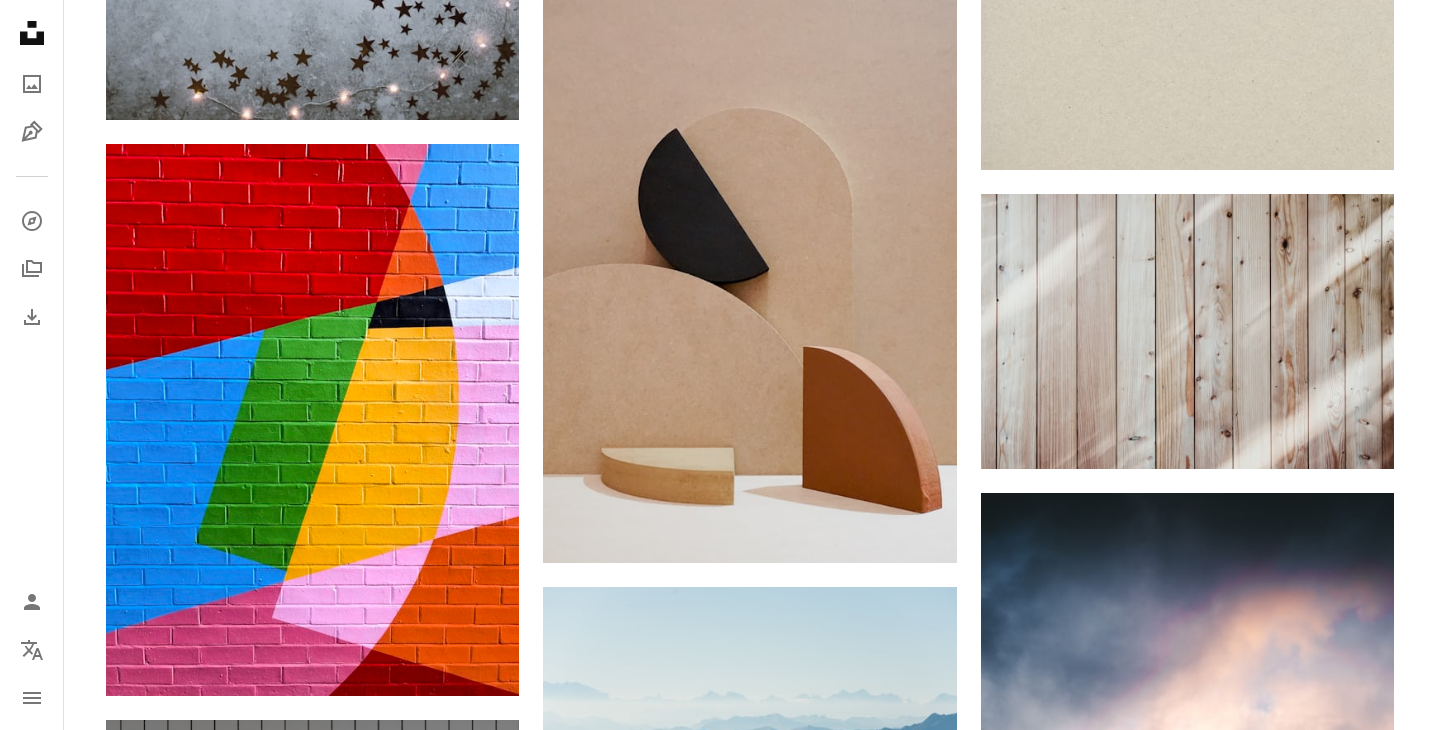 click on "A lock Download" at bounding box center (449, 1292) 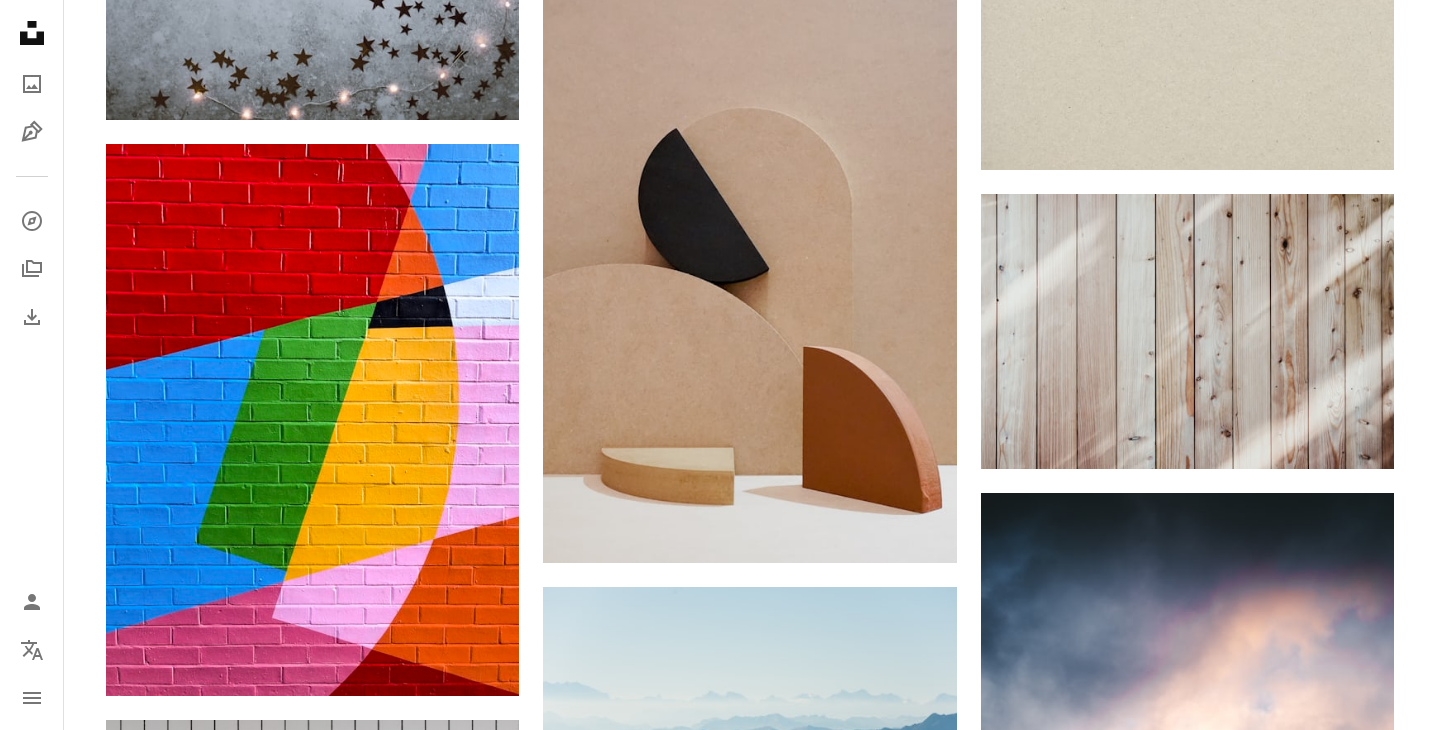 scroll, scrollTop: 0, scrollLeft: 0, axis: both 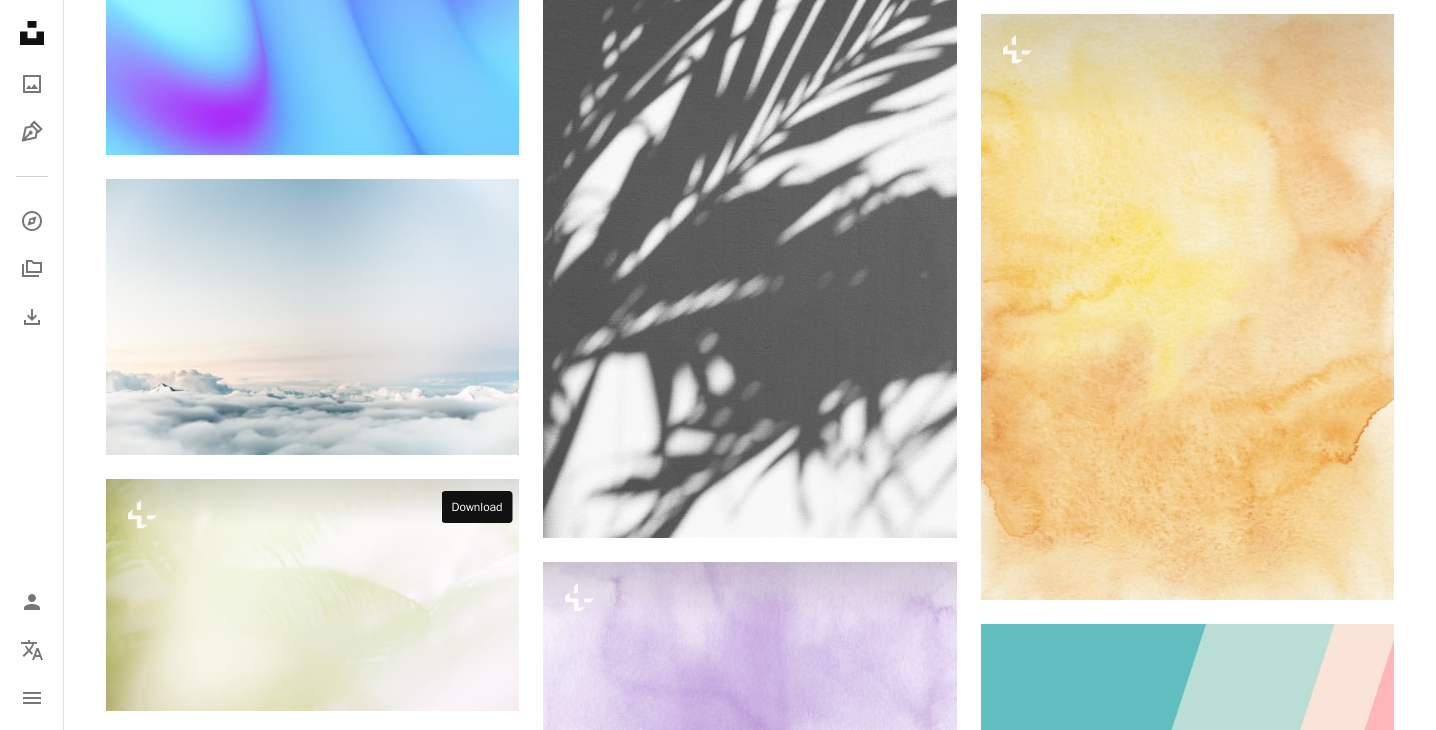 click on "Arrow pointing down" 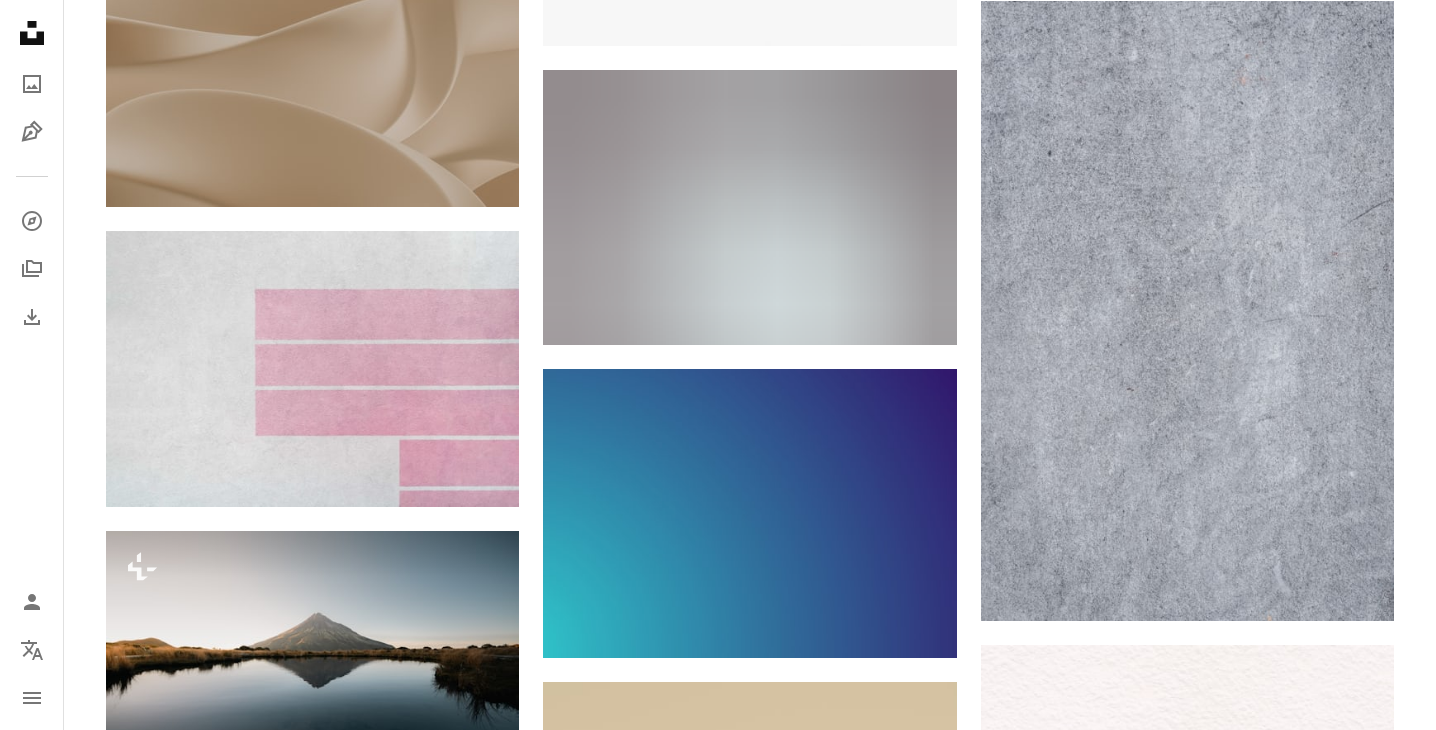 scroll, scrollTop: 34293, scrollLeft: 0, axis: vertical 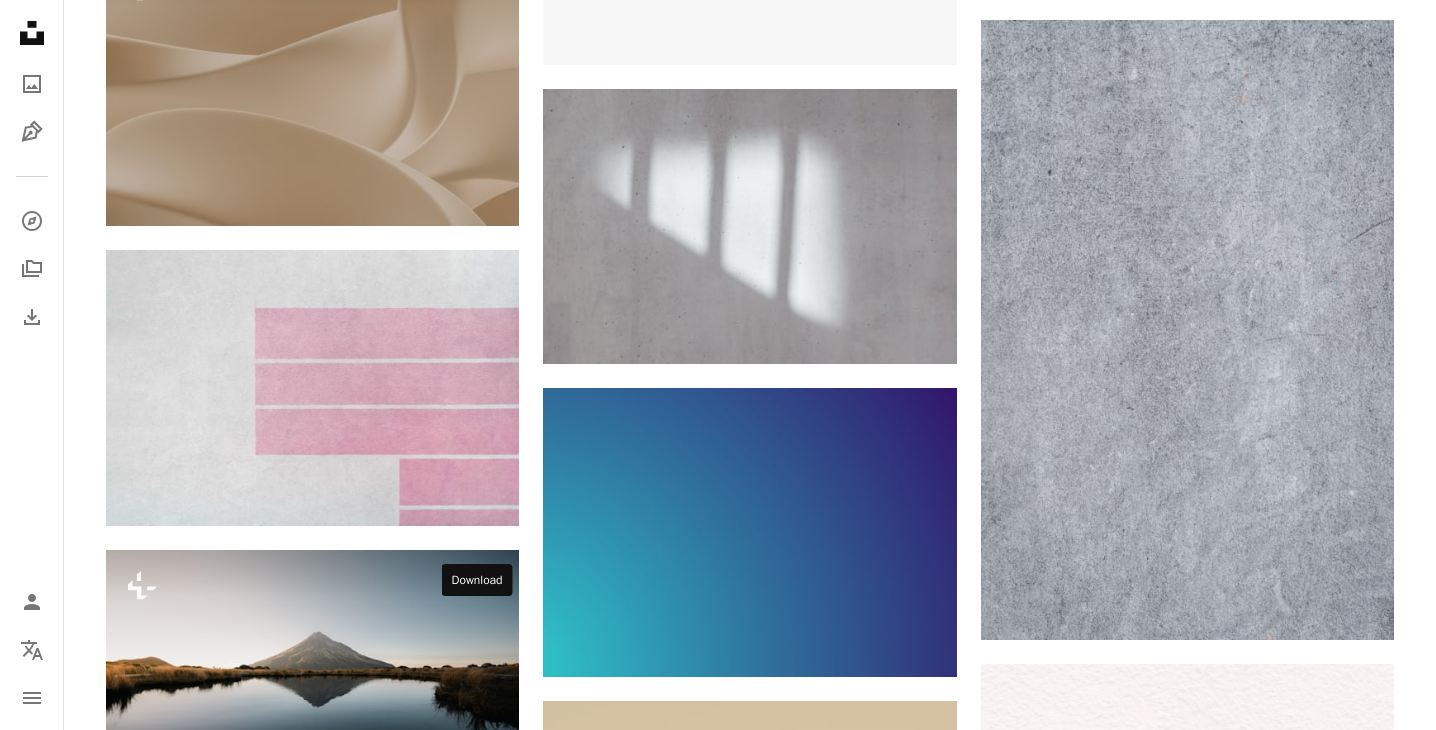 click on "Arrow pointing down" at bounding box center [479, 1391] 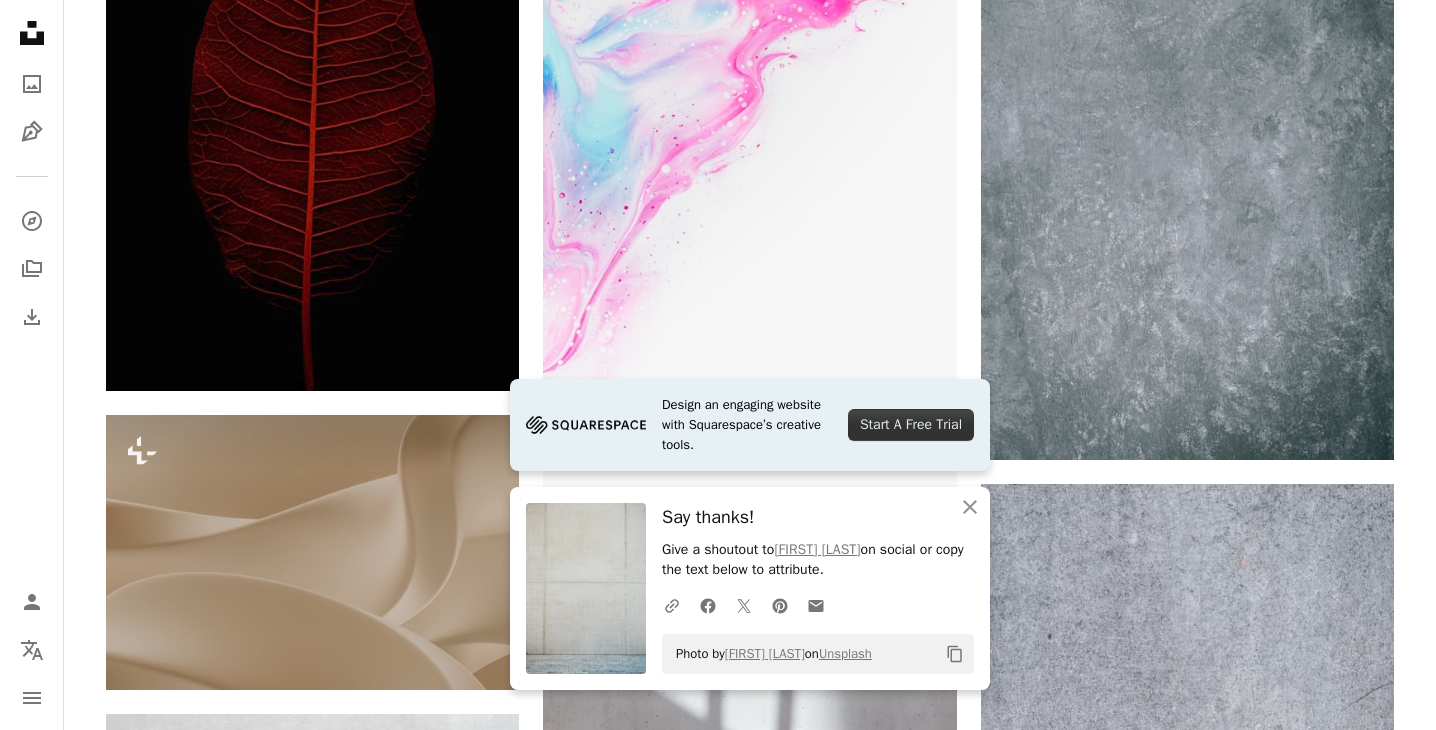 scroll, scrollTop: 33638, scrollLeft: 0, axis: vertical 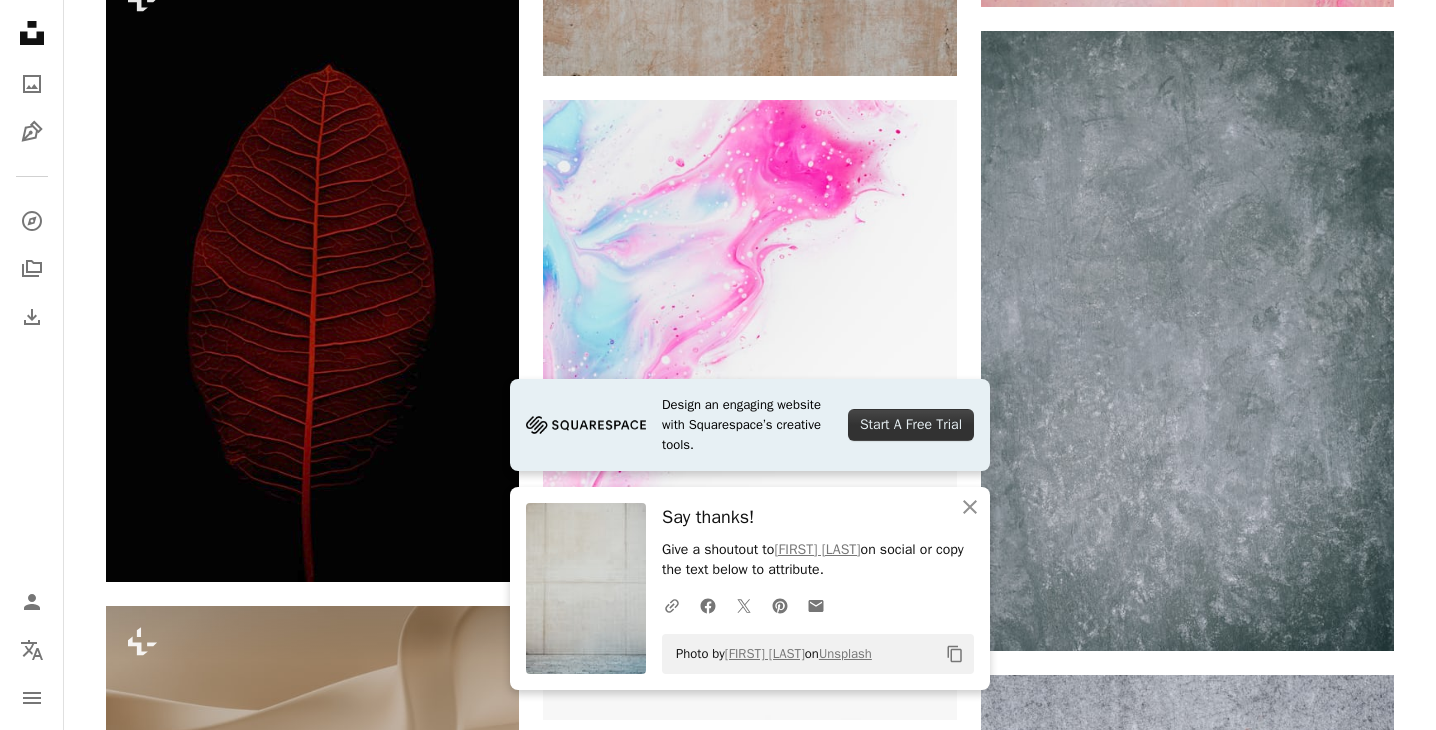 click 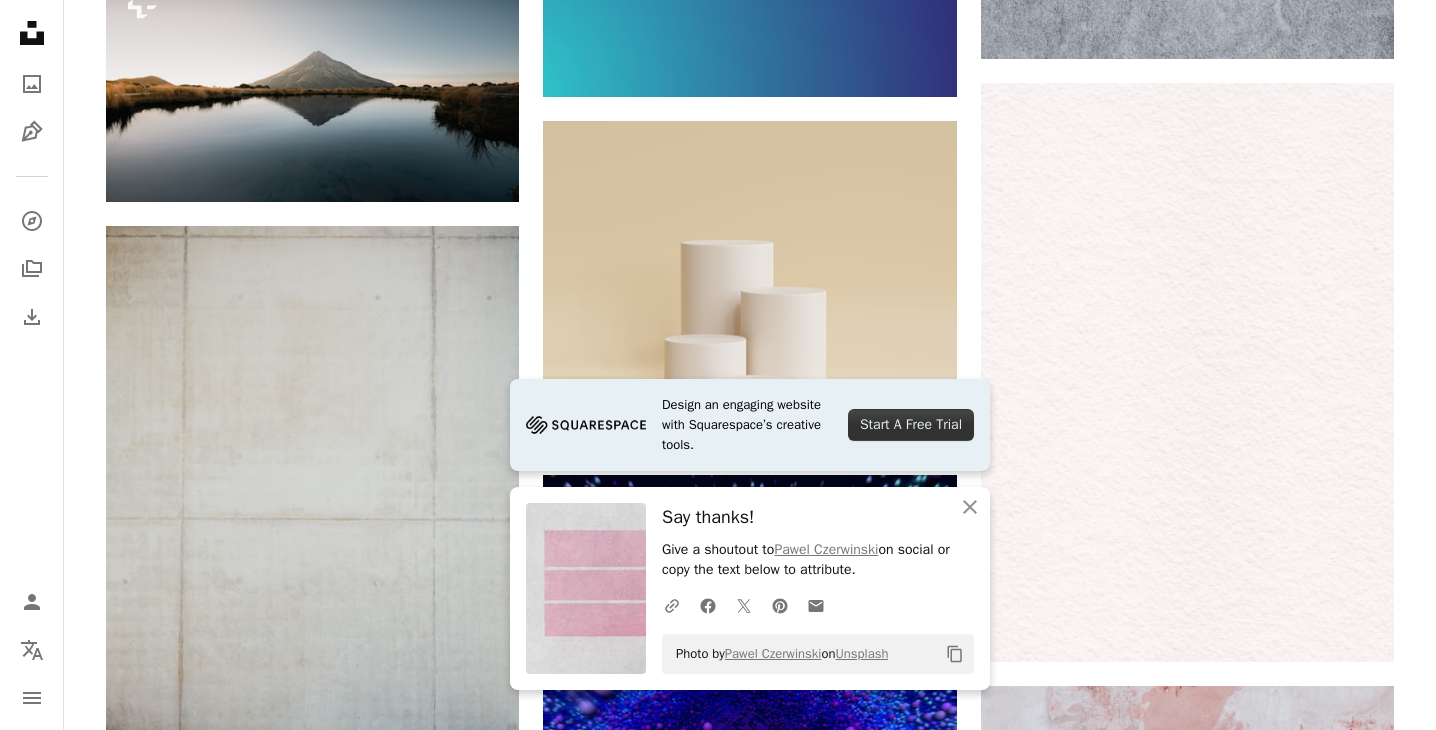 scroll, scrollTop: 34979, scrollLeft: 0, axis: vertical 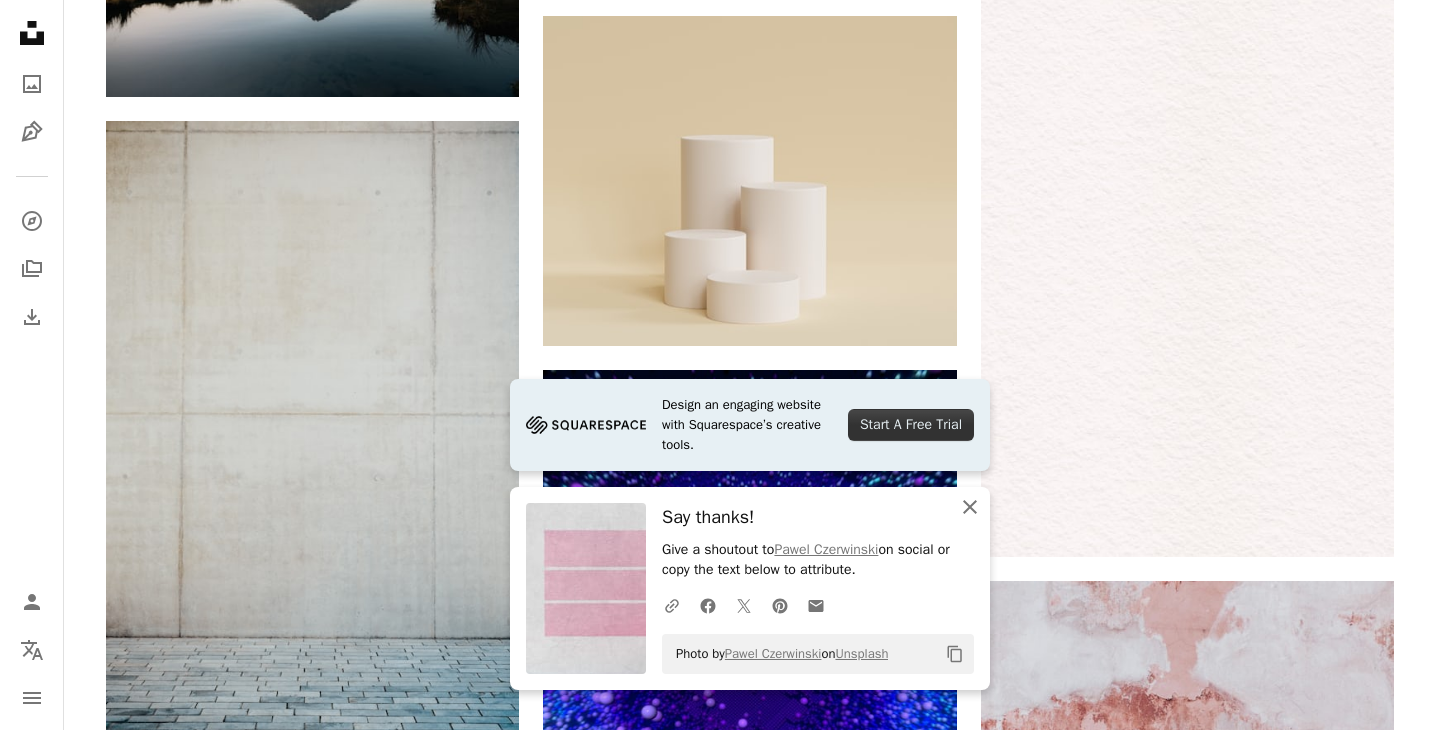 click on "An X shape" 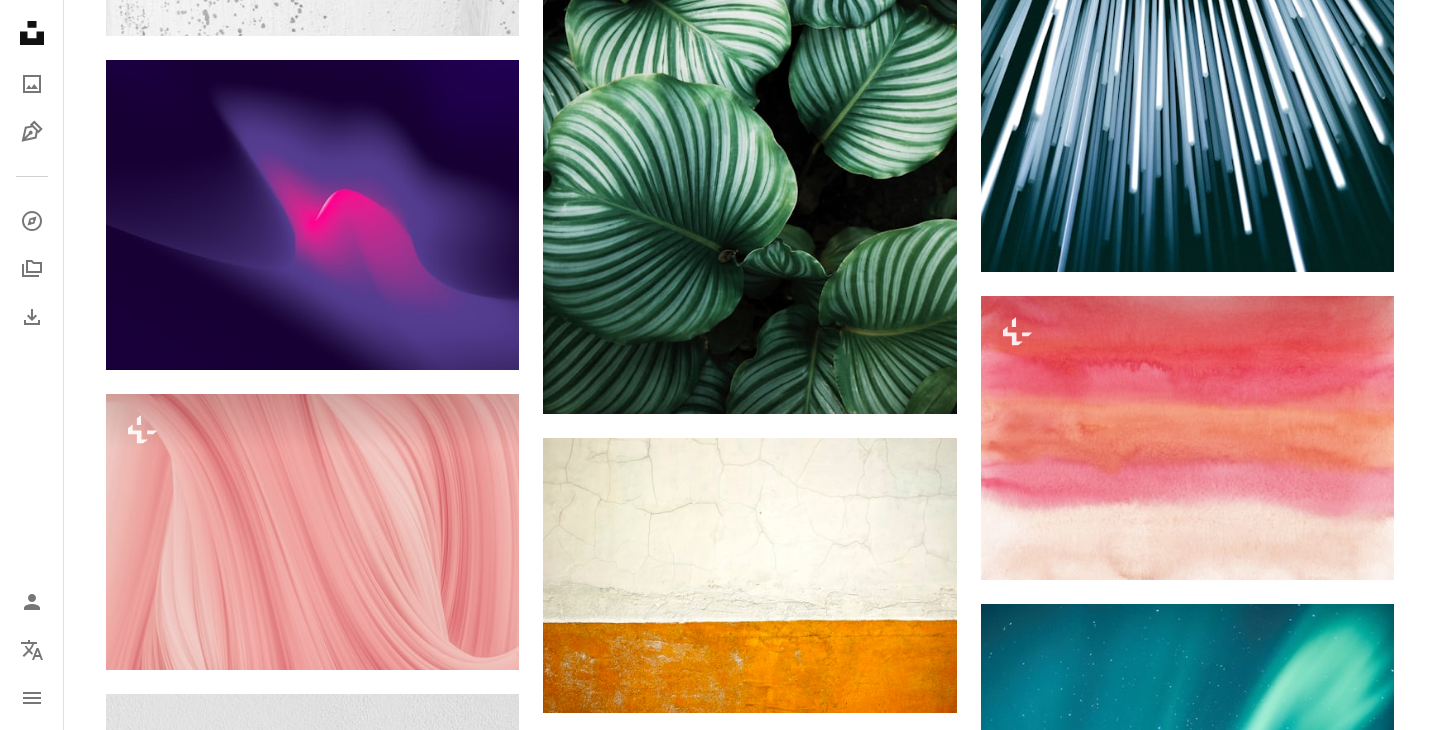 scroll, scrollTop: 59521, scrollLeft: 0, axis: vertical 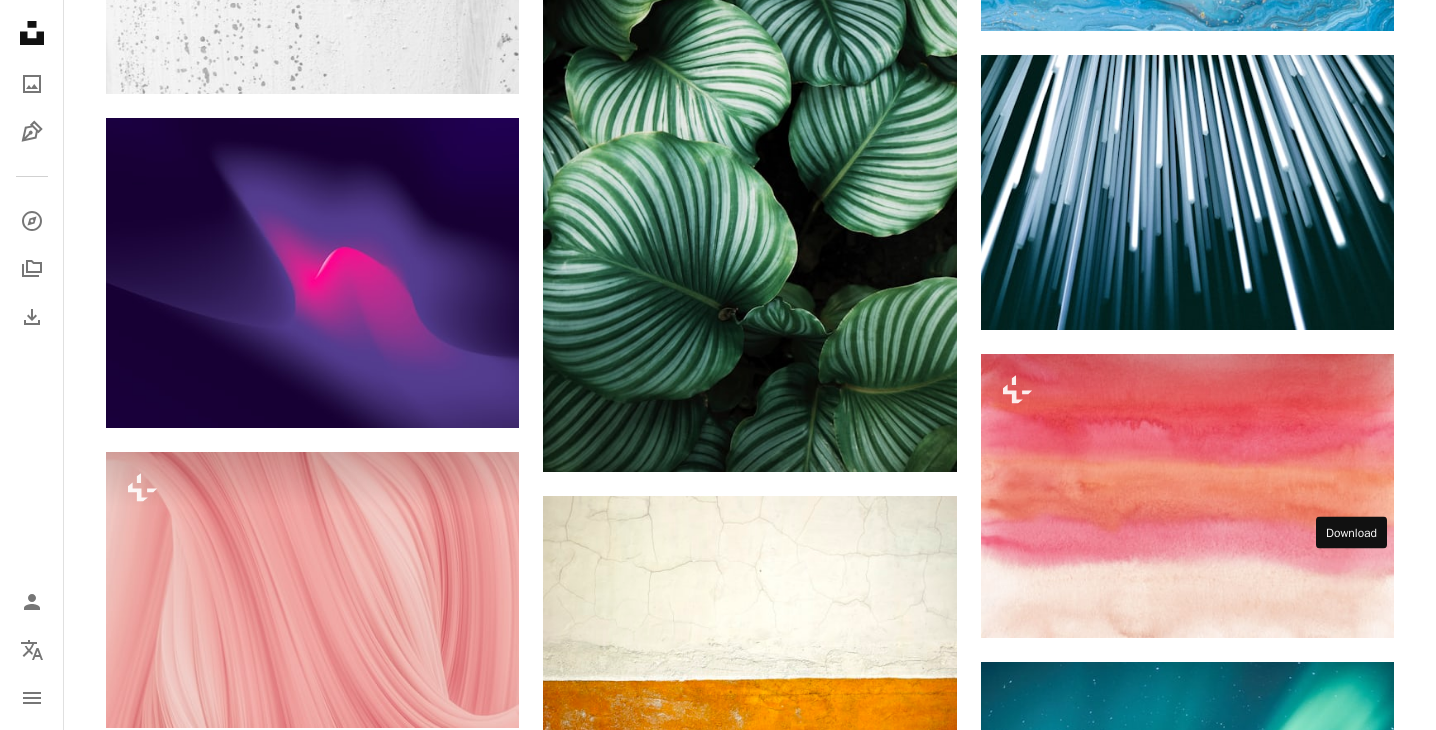 click on "Arrow pointing down" at bounding box center [1354, 1906] 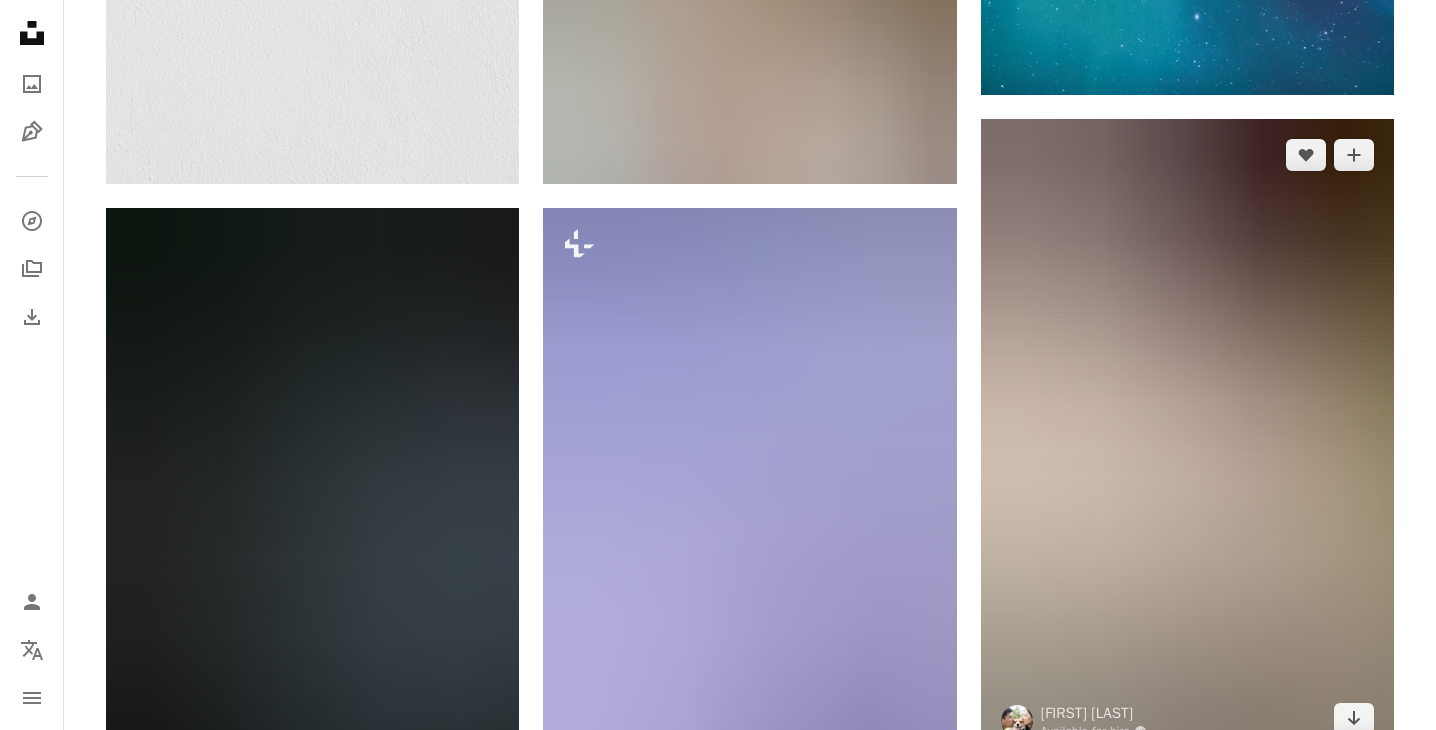scroll, scrollTop: 60406, scrollLeft: 0, axis: vertical 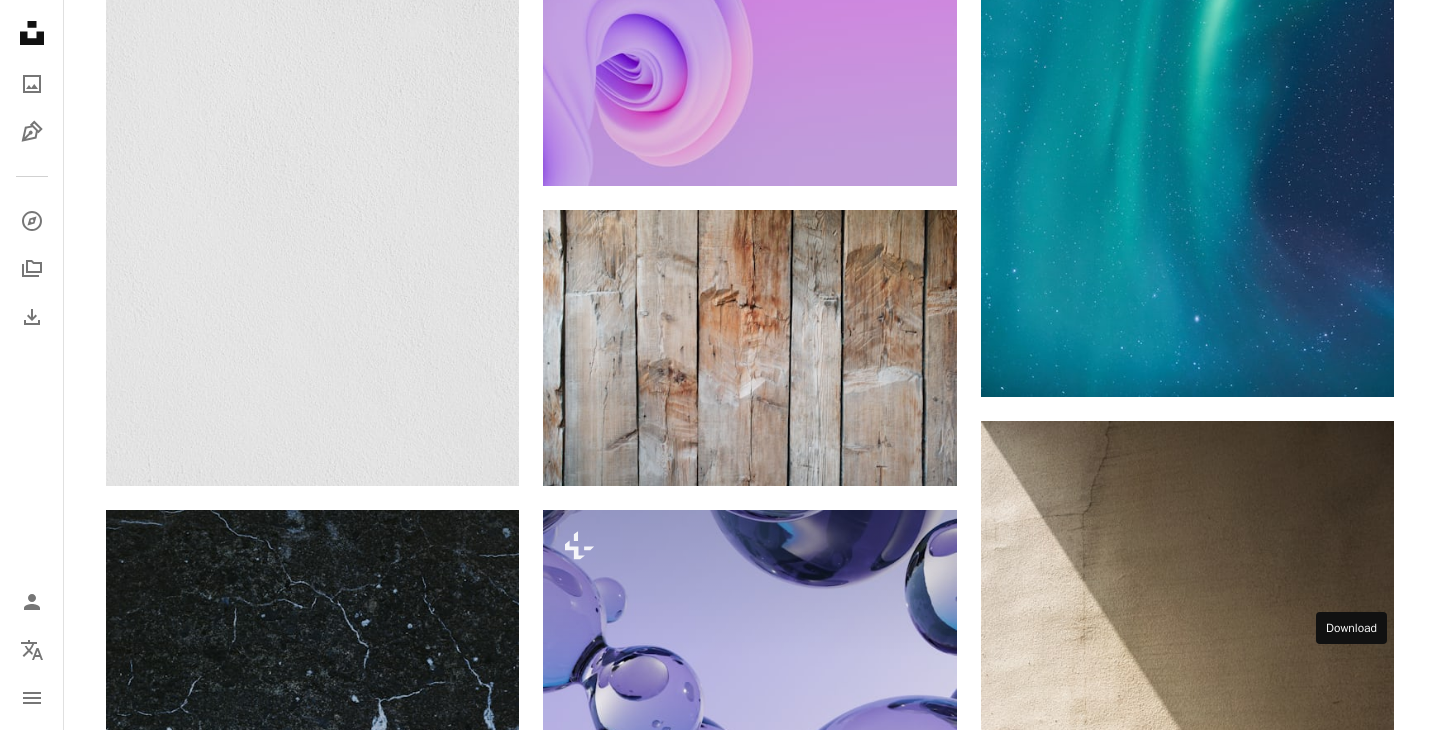 click 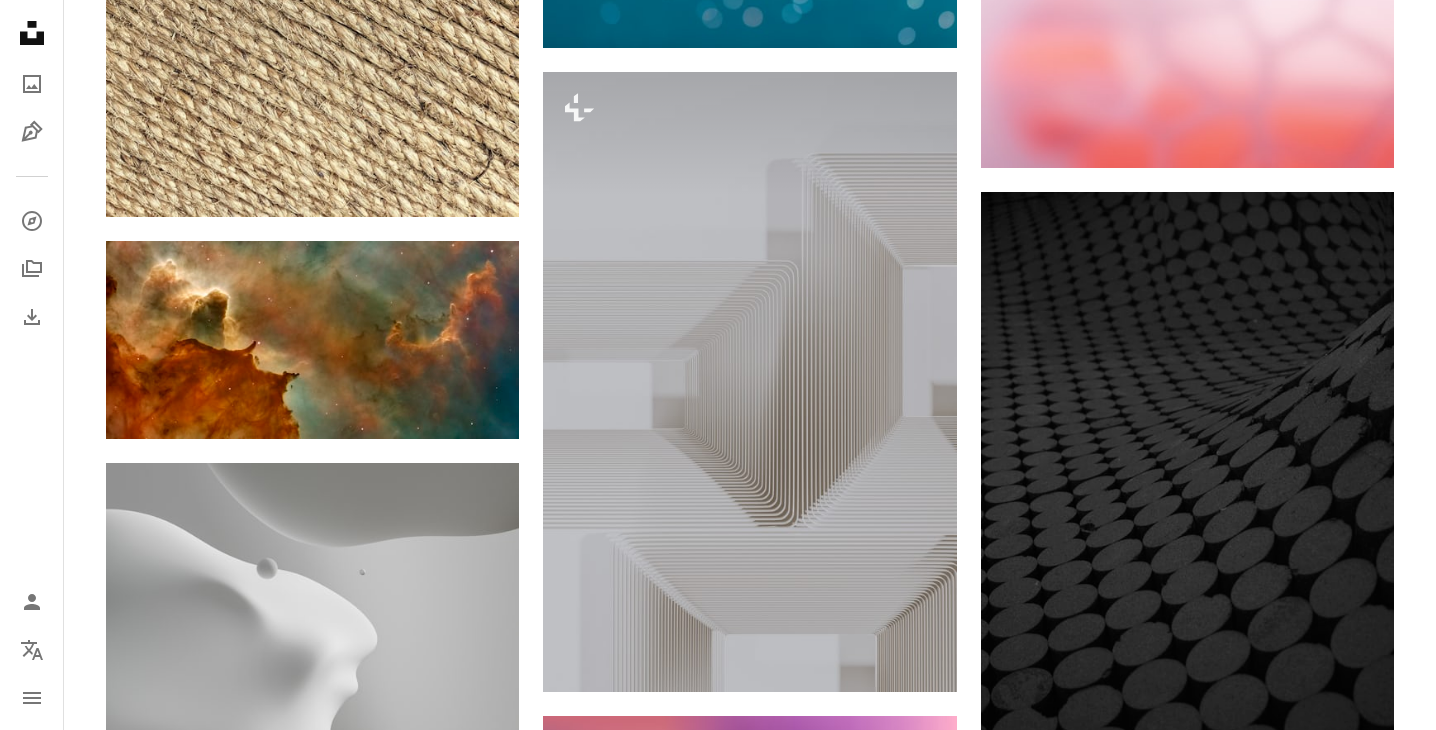 scroll, scrollTop: 89278, scrollLeft: 0, axis: vertical 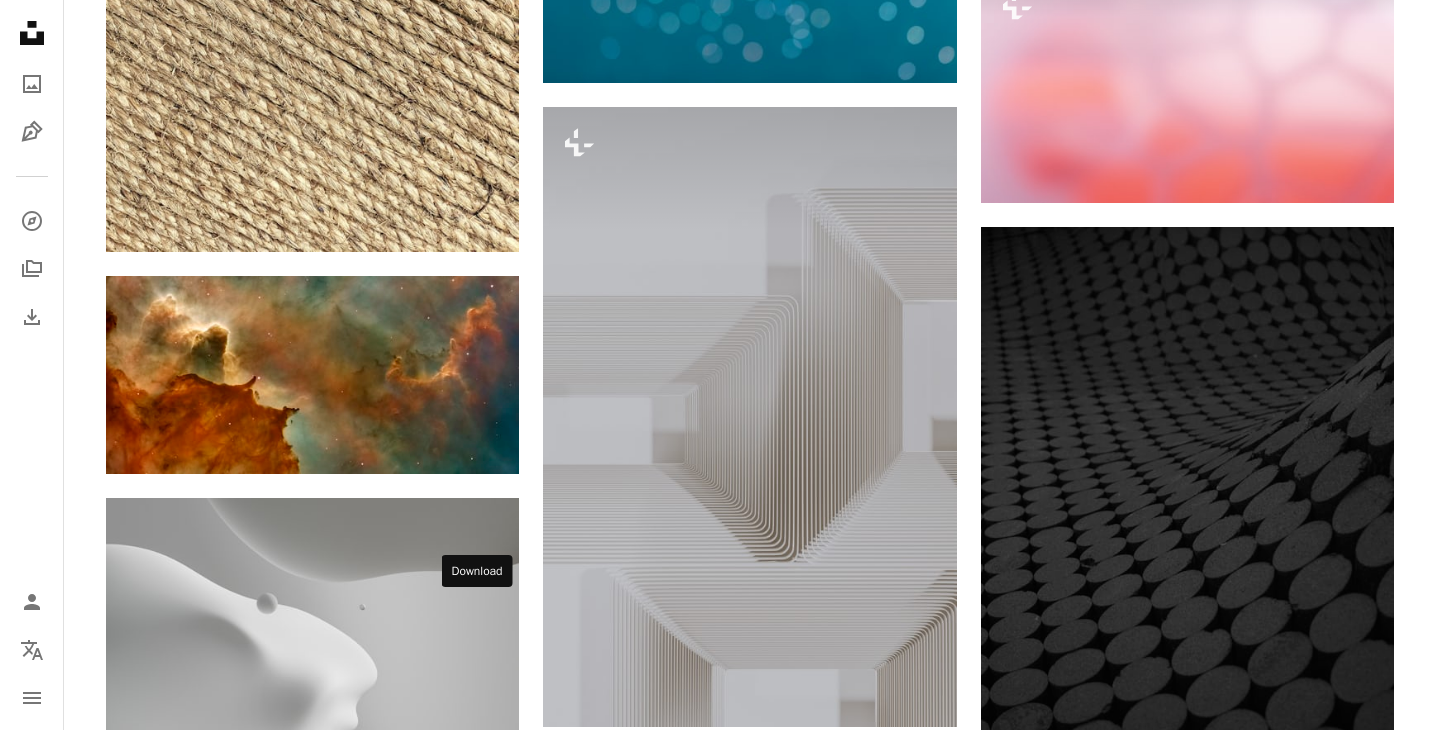 click 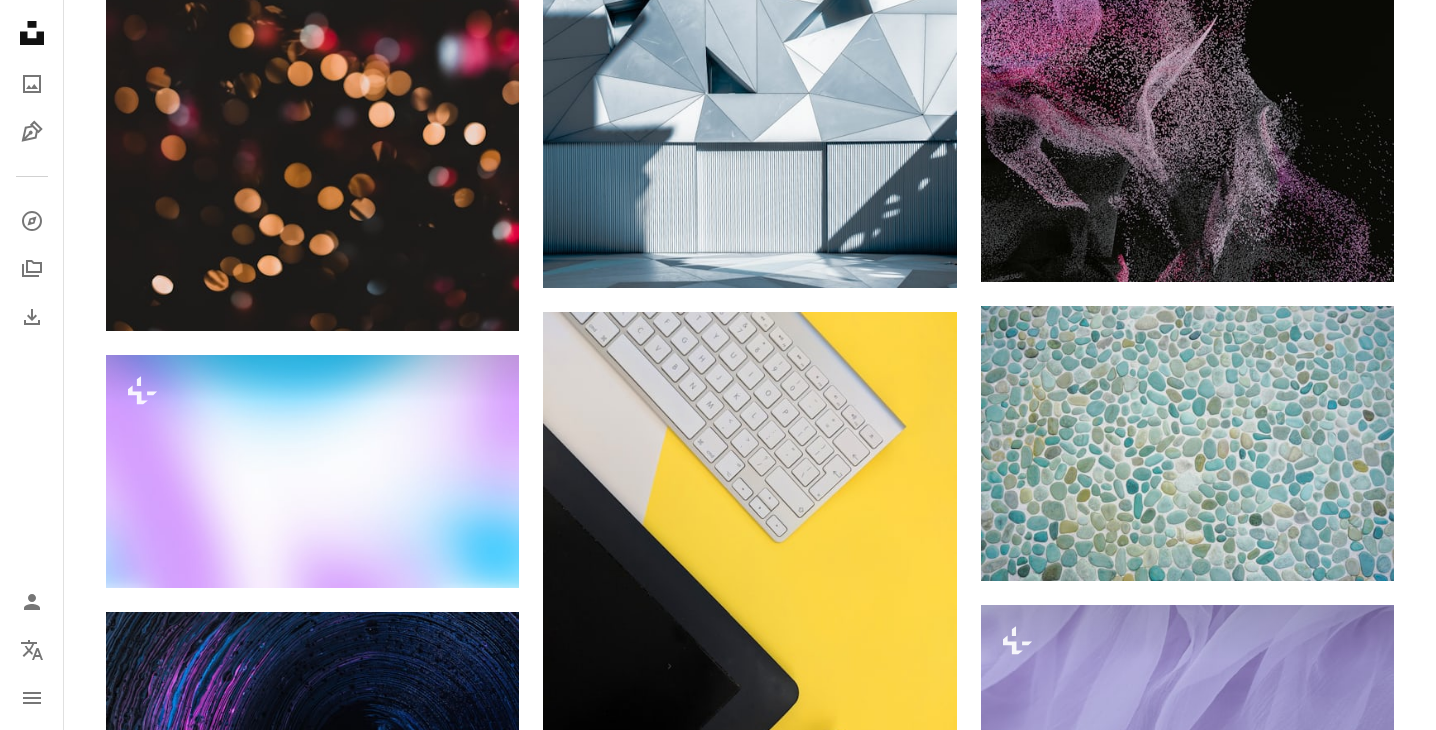 scroll, scrollTop: 117285, scrollLeft: 0, axis: vertical 